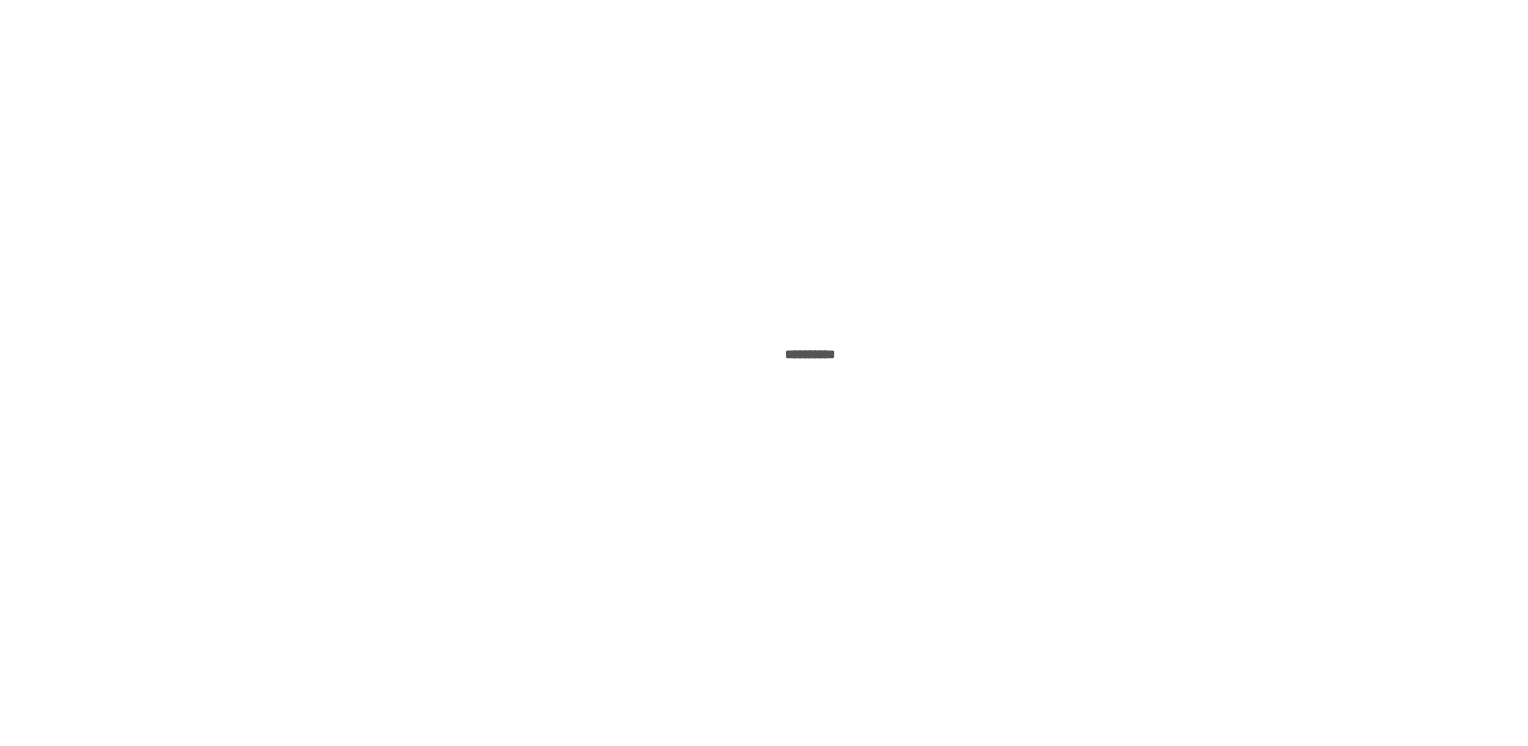 scroll, scrollTop: 0, scrollLeft: 0, axis: both 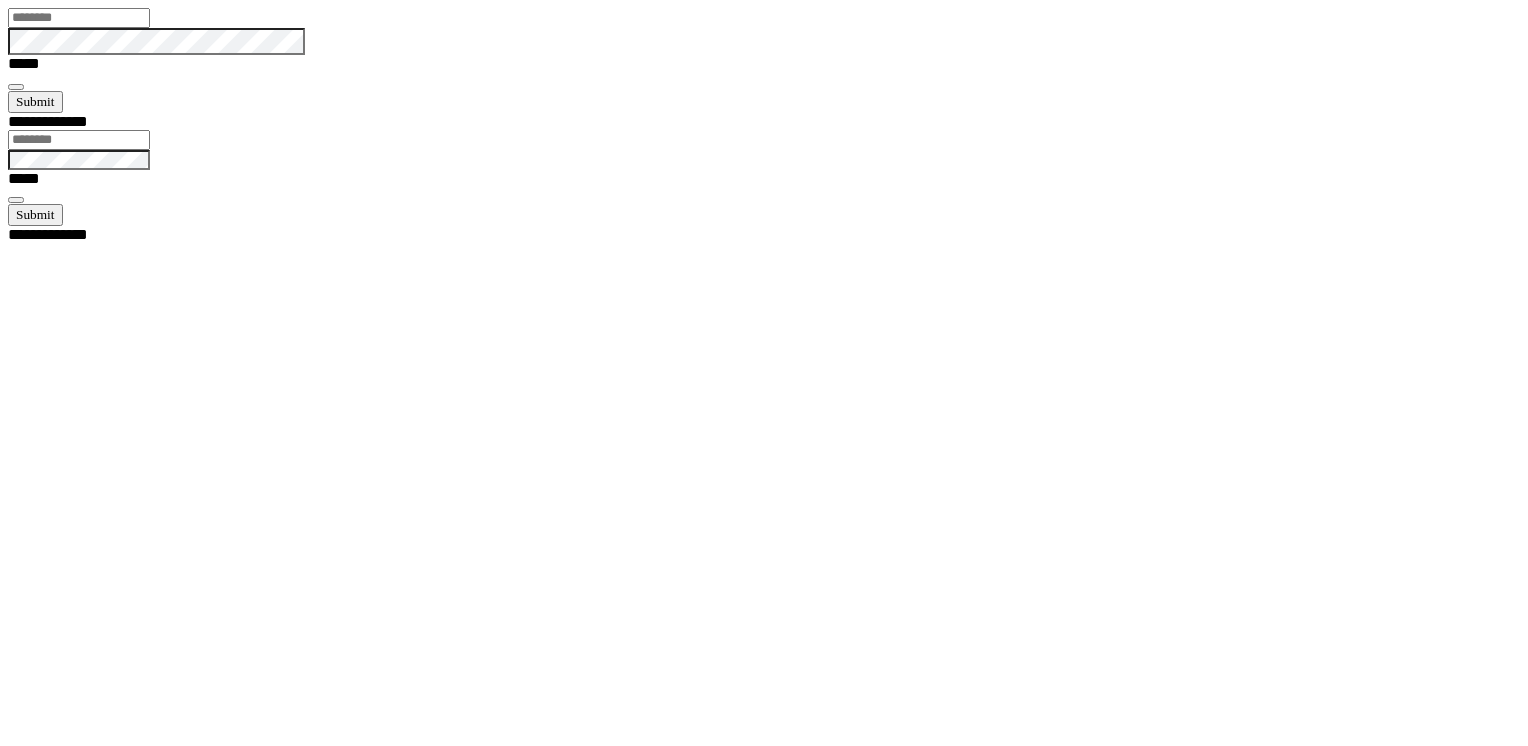 type on "******" 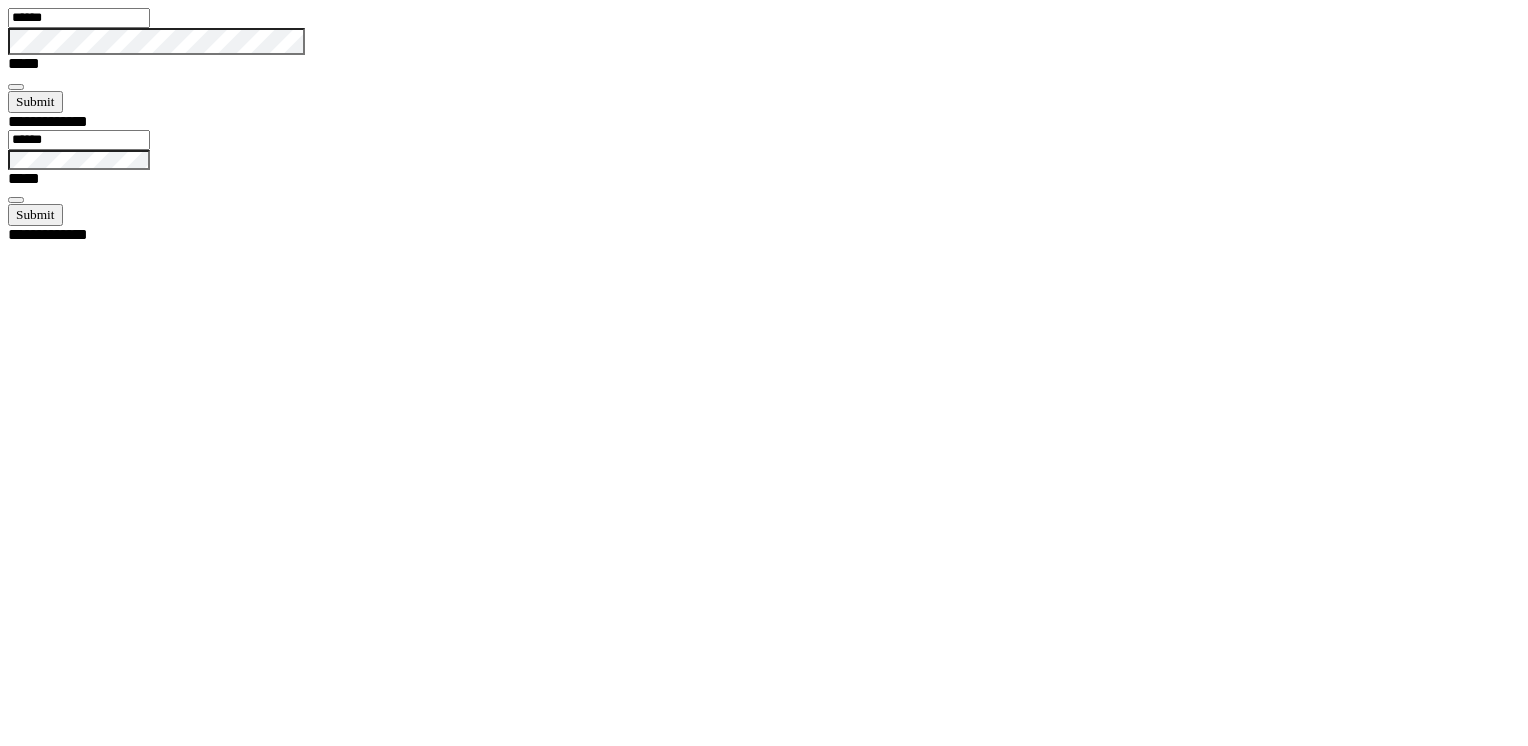 click at bounding box center [16, 87] 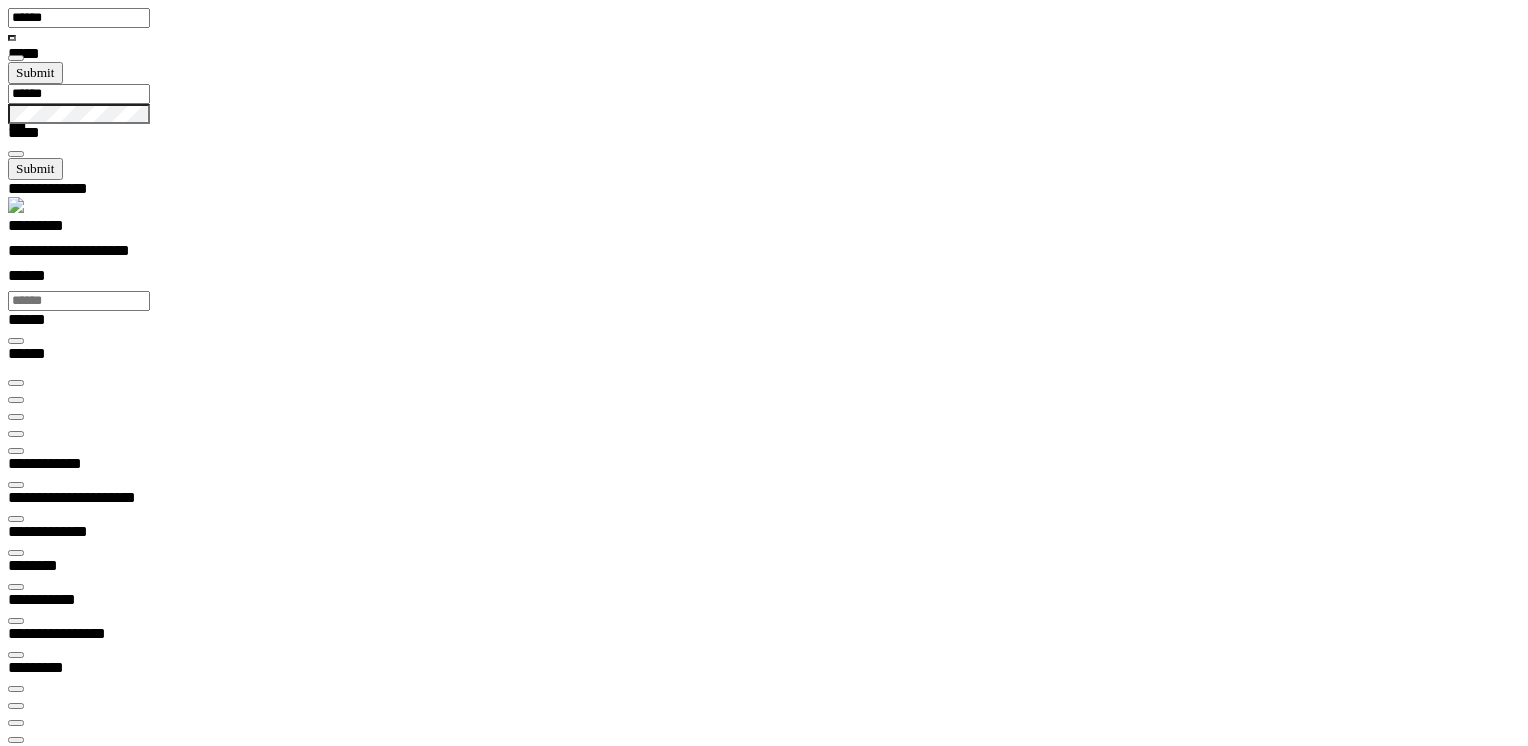 click at bounding box center [16, 434] 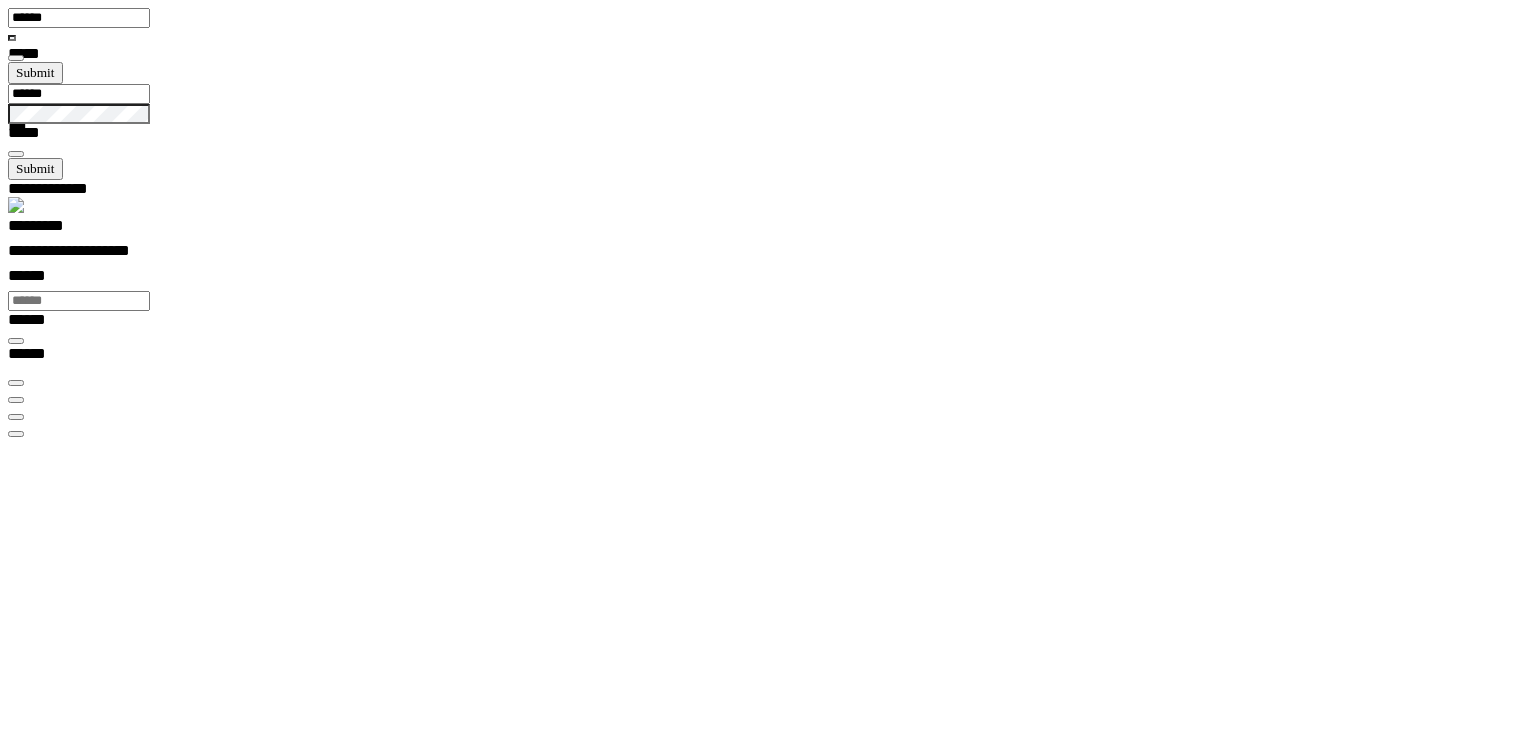scroll, scrollTop: 0, scrollLeft: 0, axis: both 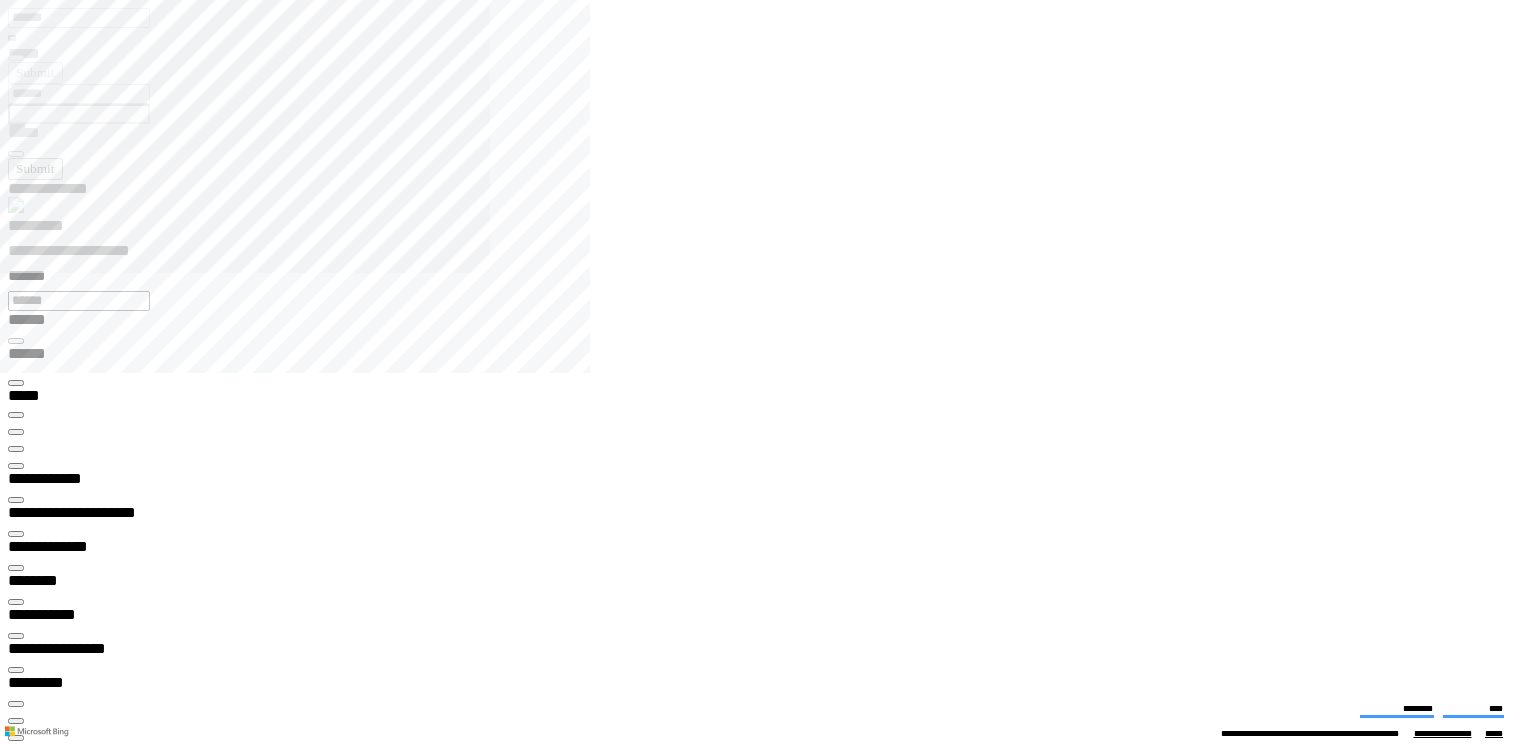 click at bounding box center [16, 11669] 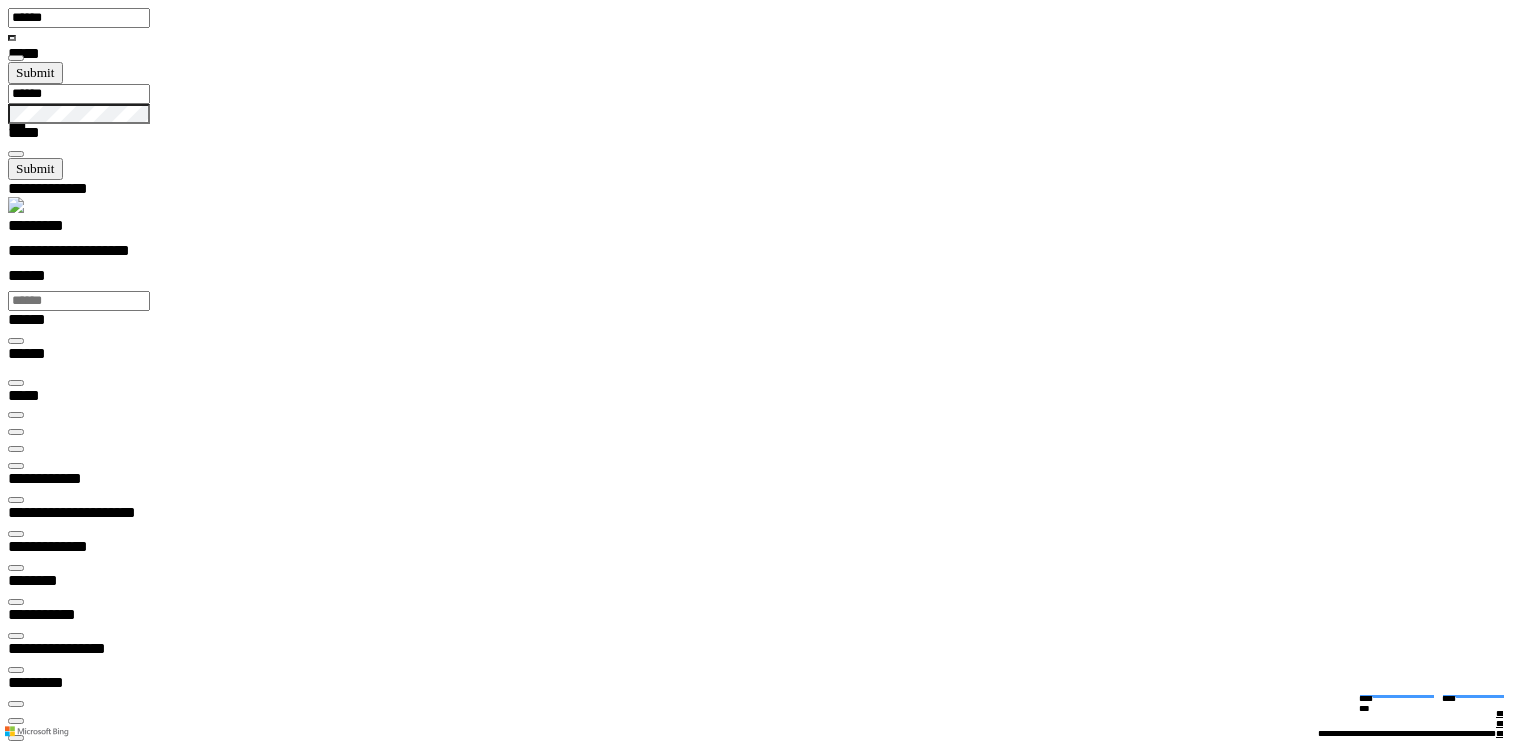 click at bounding box center (16, 449) 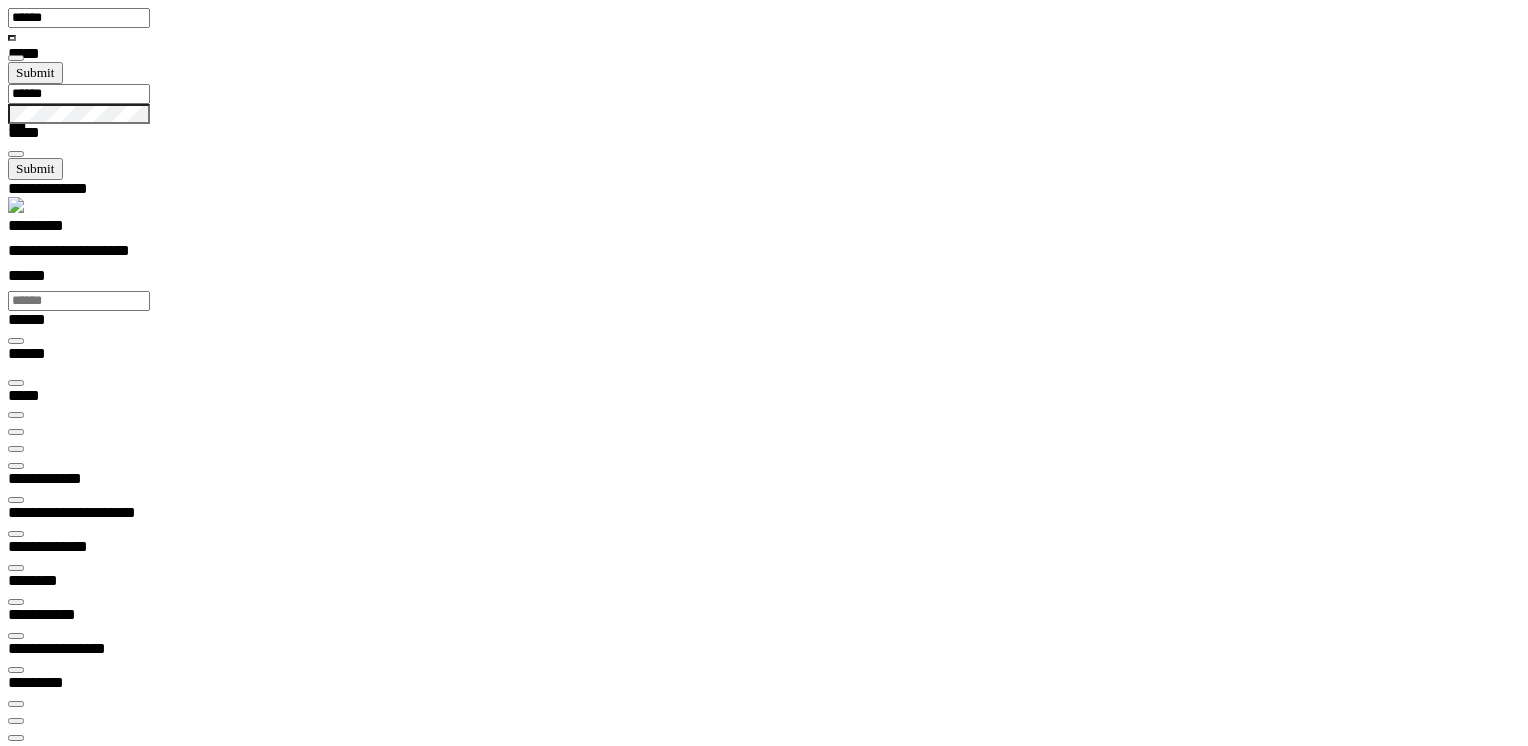 scroll, scrollTop: 99968, scrollLeft: 99960, axis: both 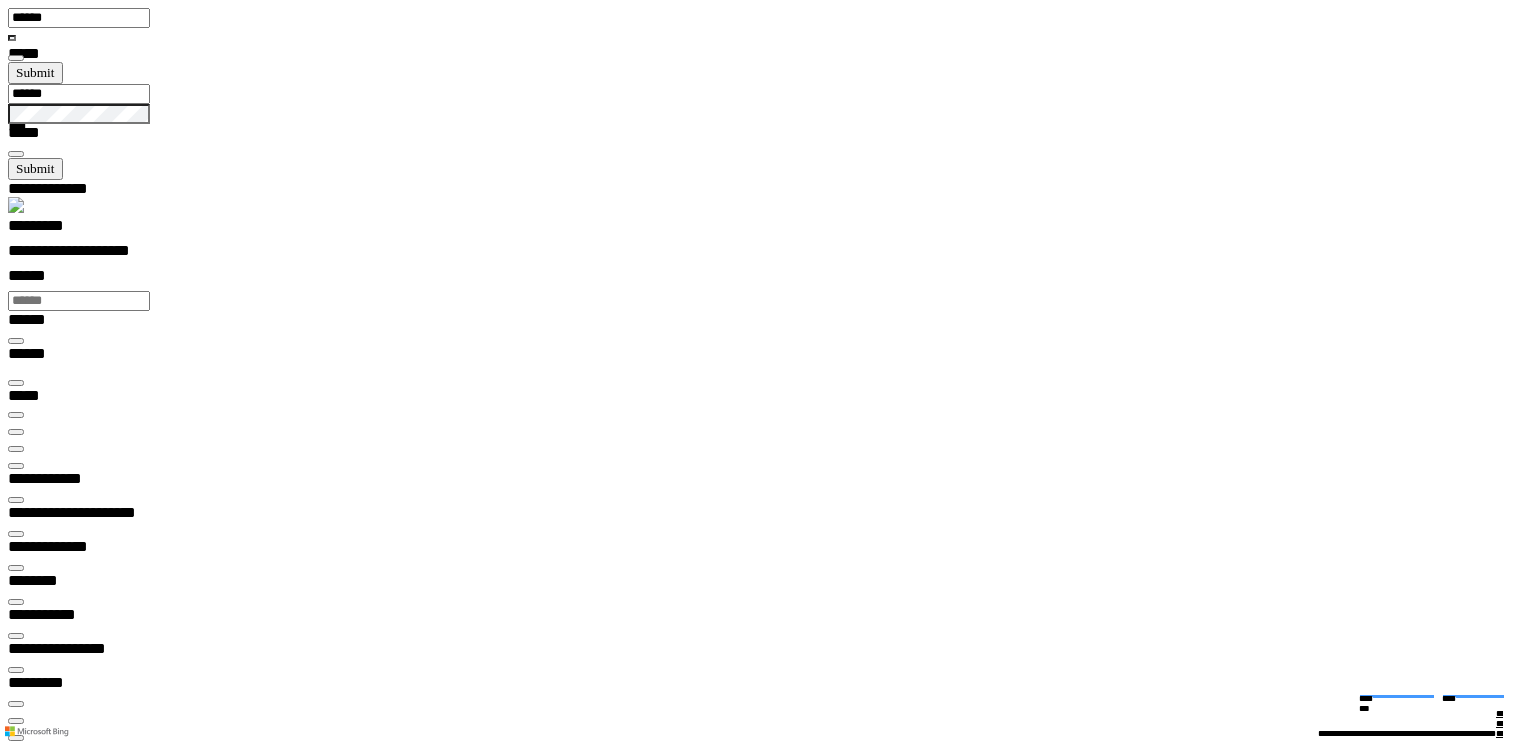 type on "***" 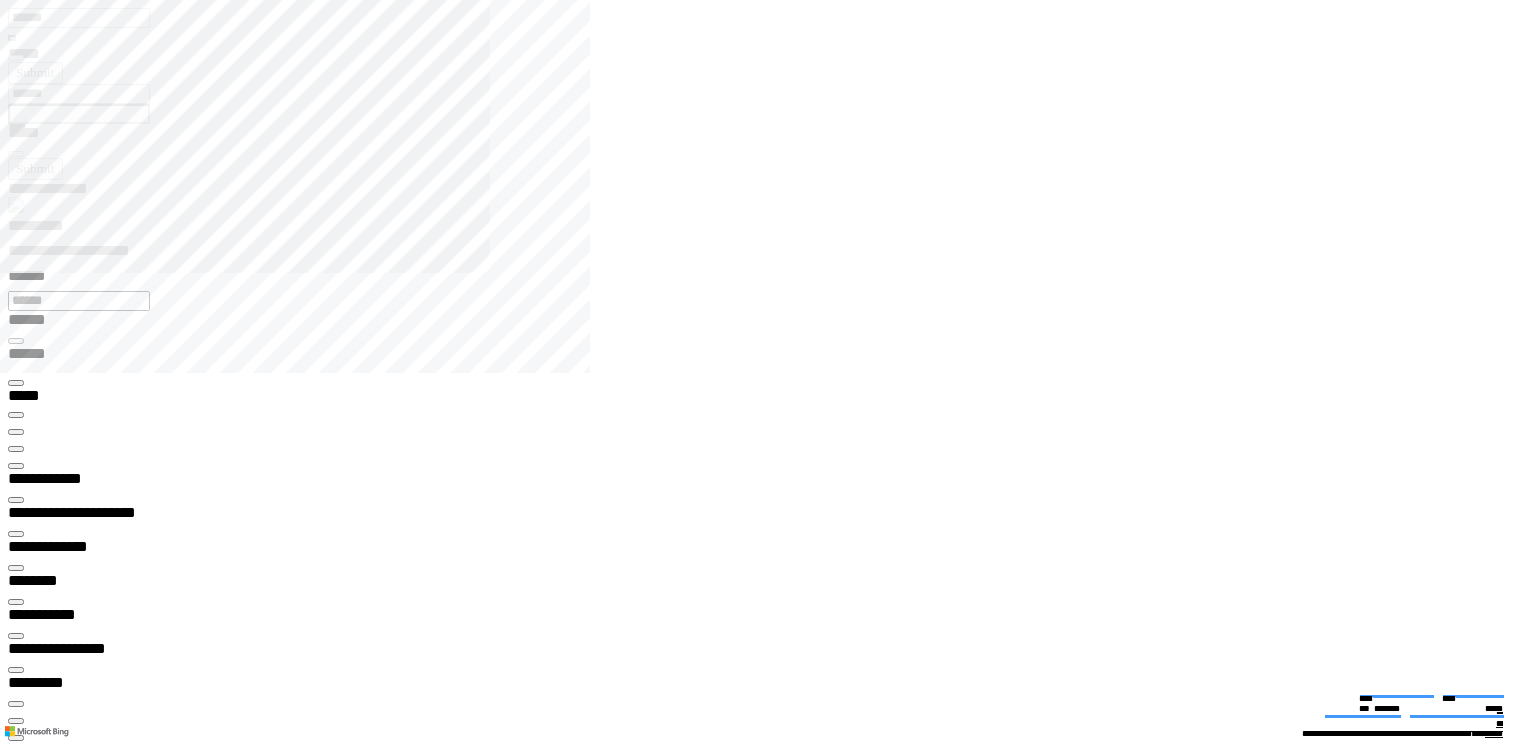 click 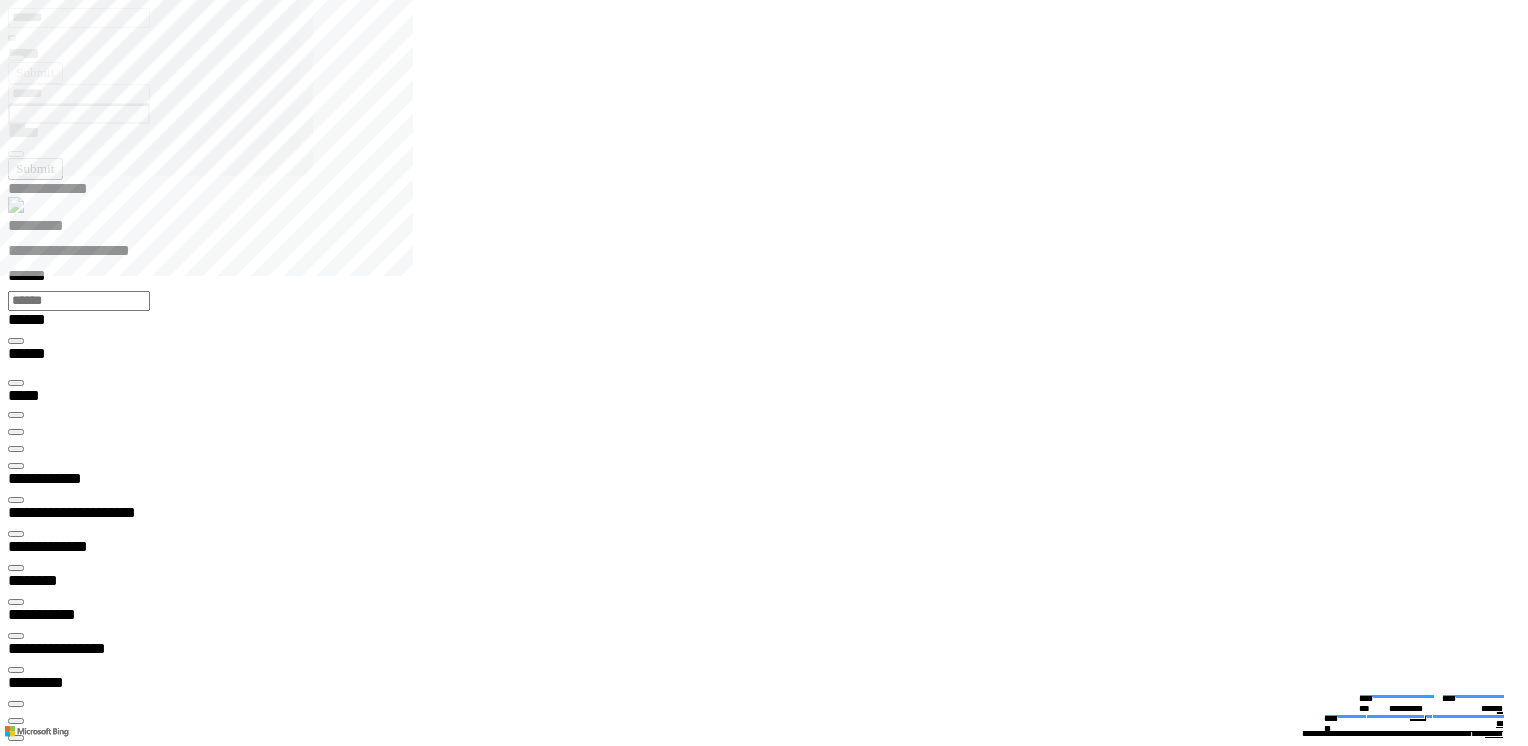 type on "*********" 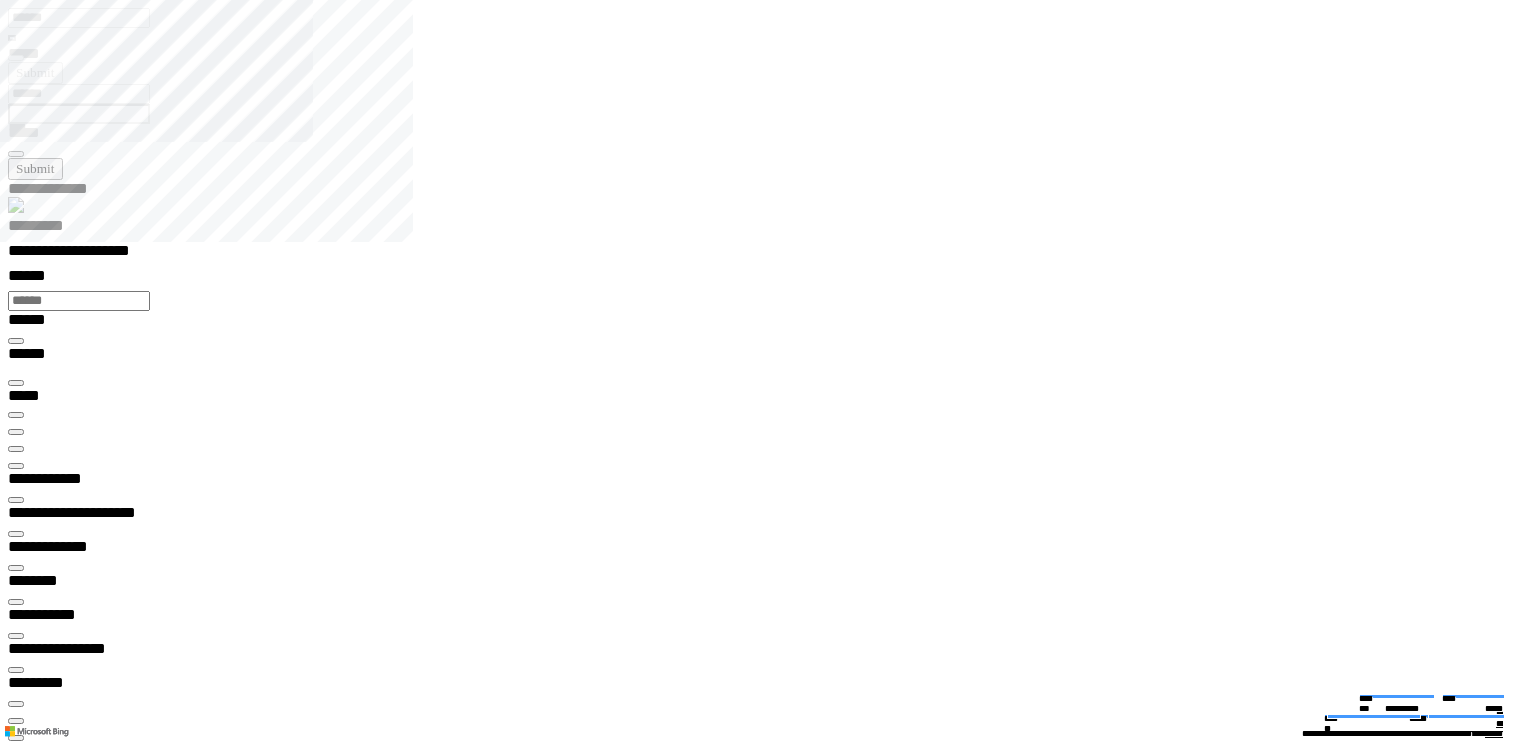 click on "******** *" at bounding box center [58, 38051] 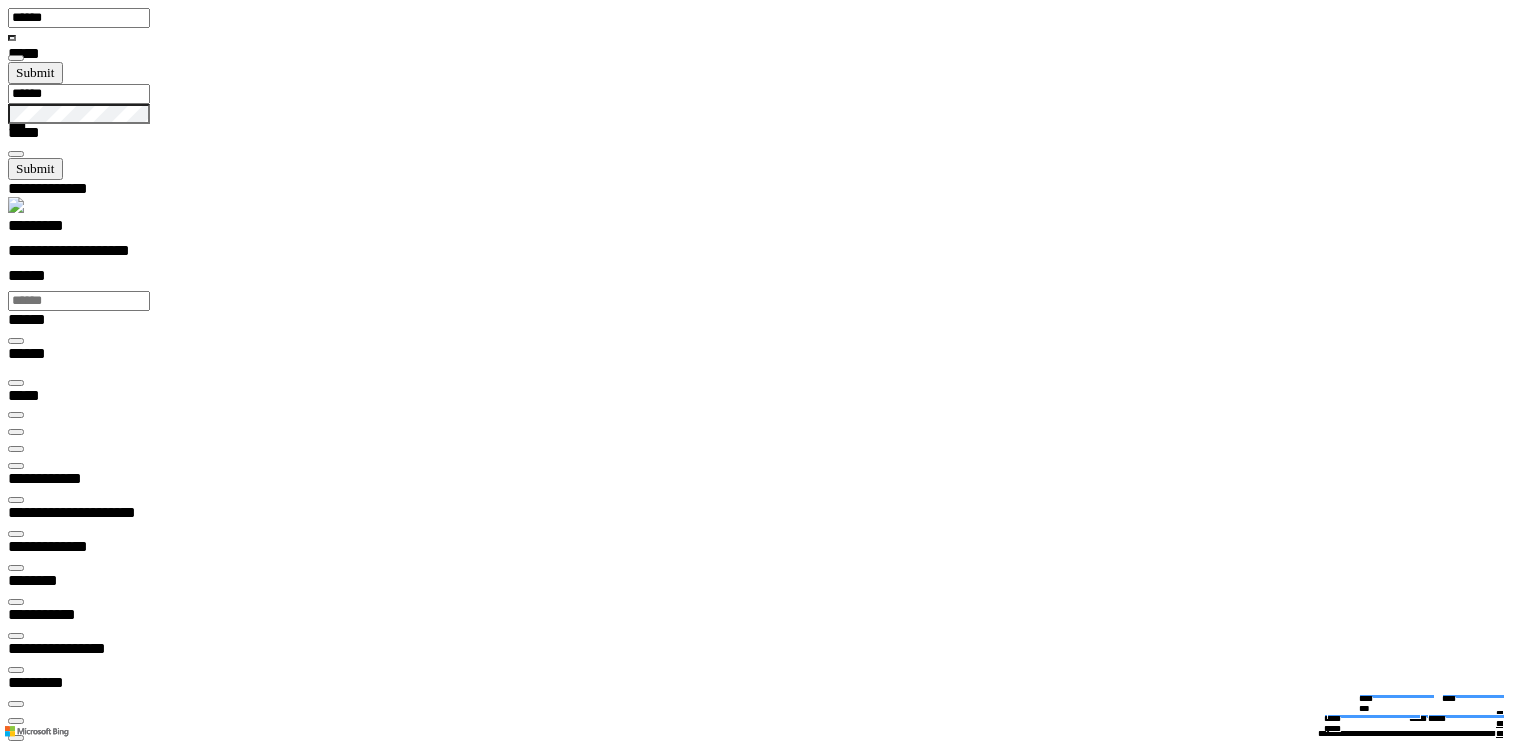 click on "******** *" at bounding box center [58, 46257] 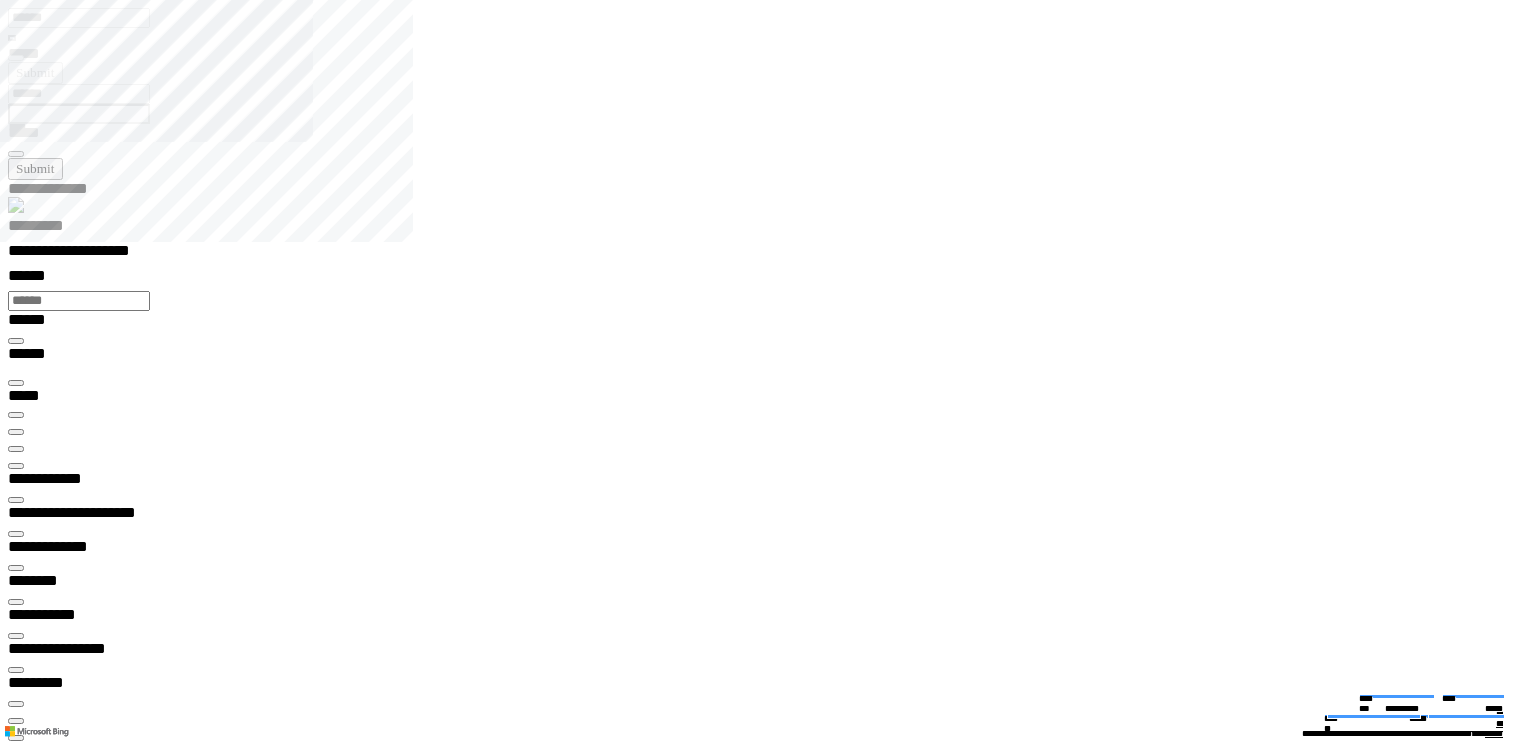 click at bounding box center [16, 34917] 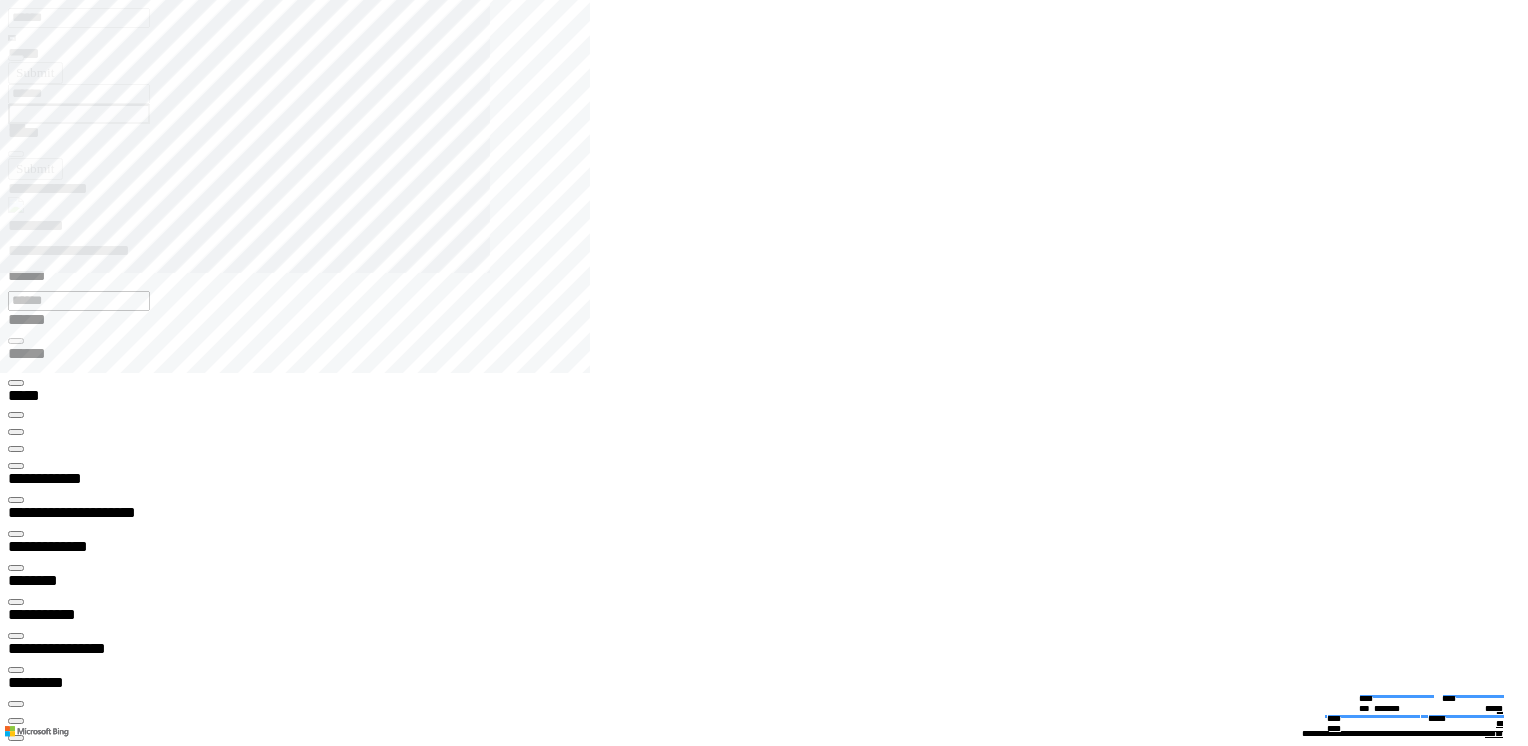 click 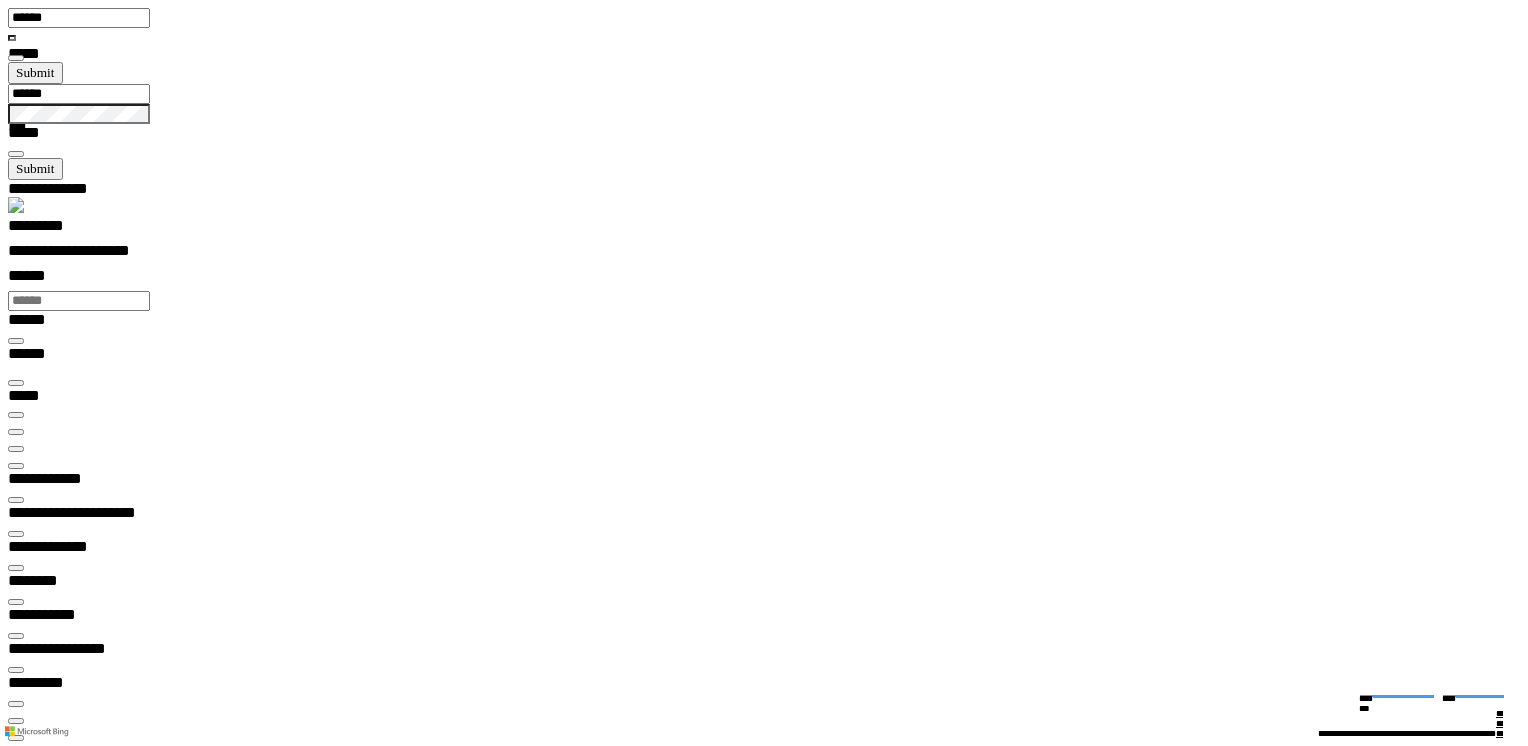 scroll, scrollTop: 99968, scrollLeft: 99789, axis: both 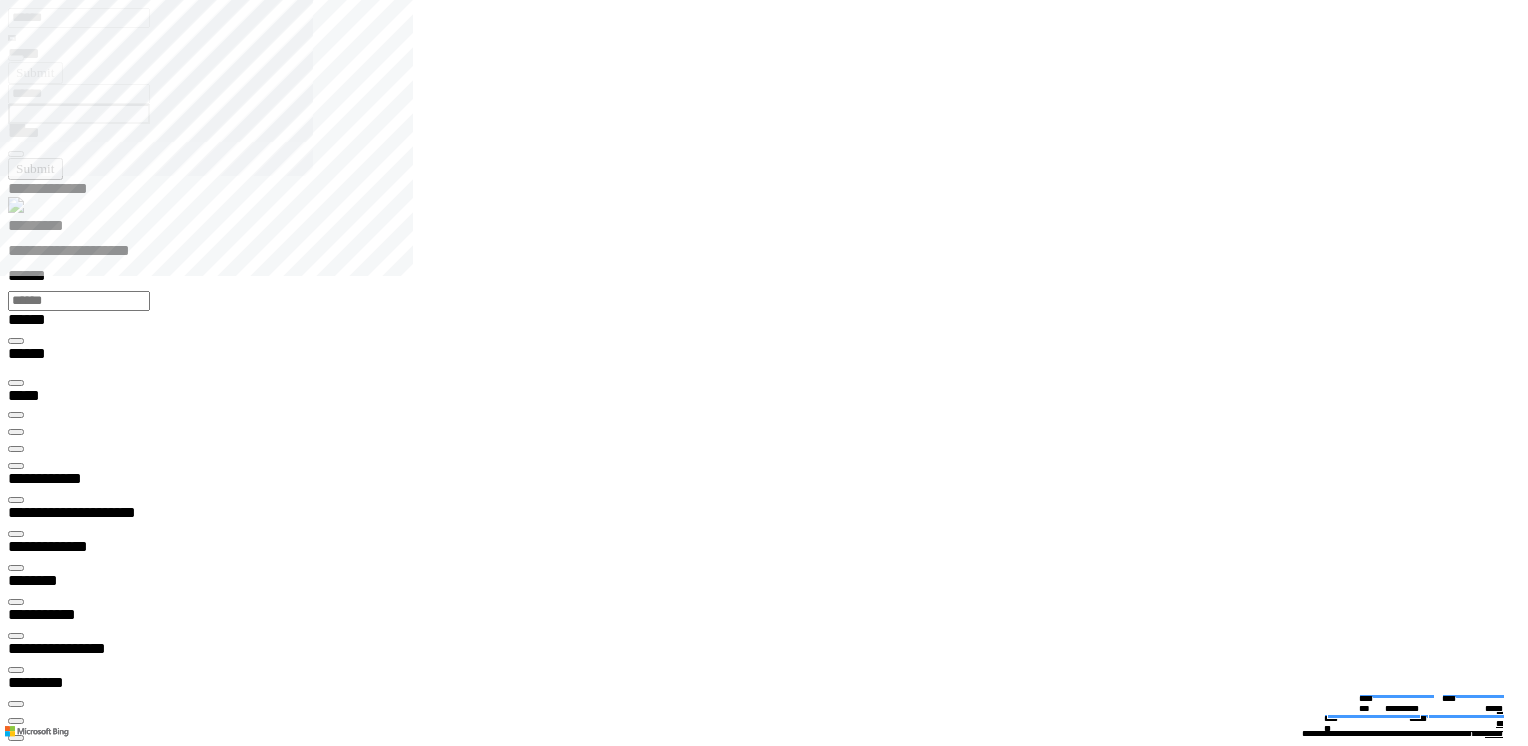 type on "*********" 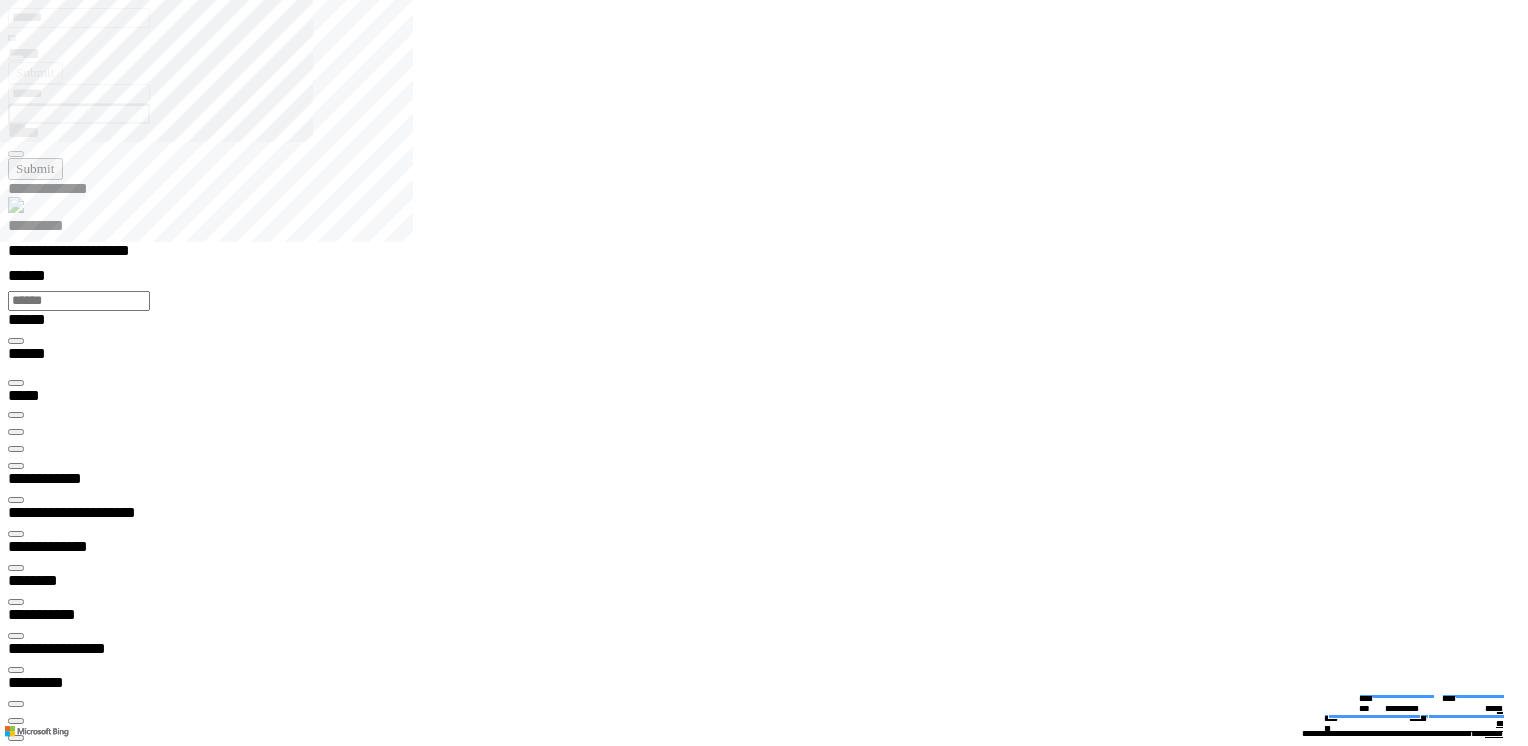 click on "******** **" at bounding box center [61, 38051] 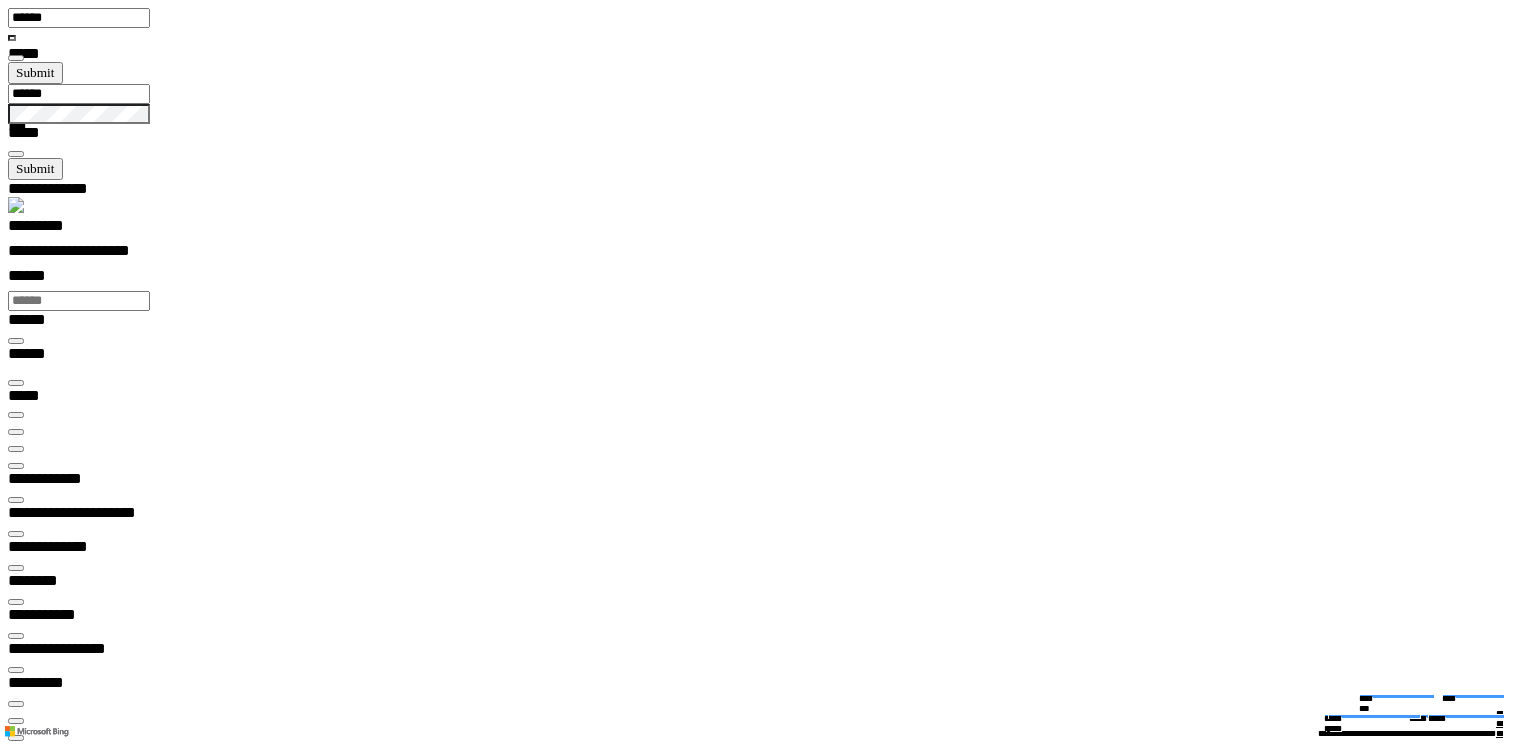 scroll, scrollTop: 216, scrollLeft: 0, axis: vertical 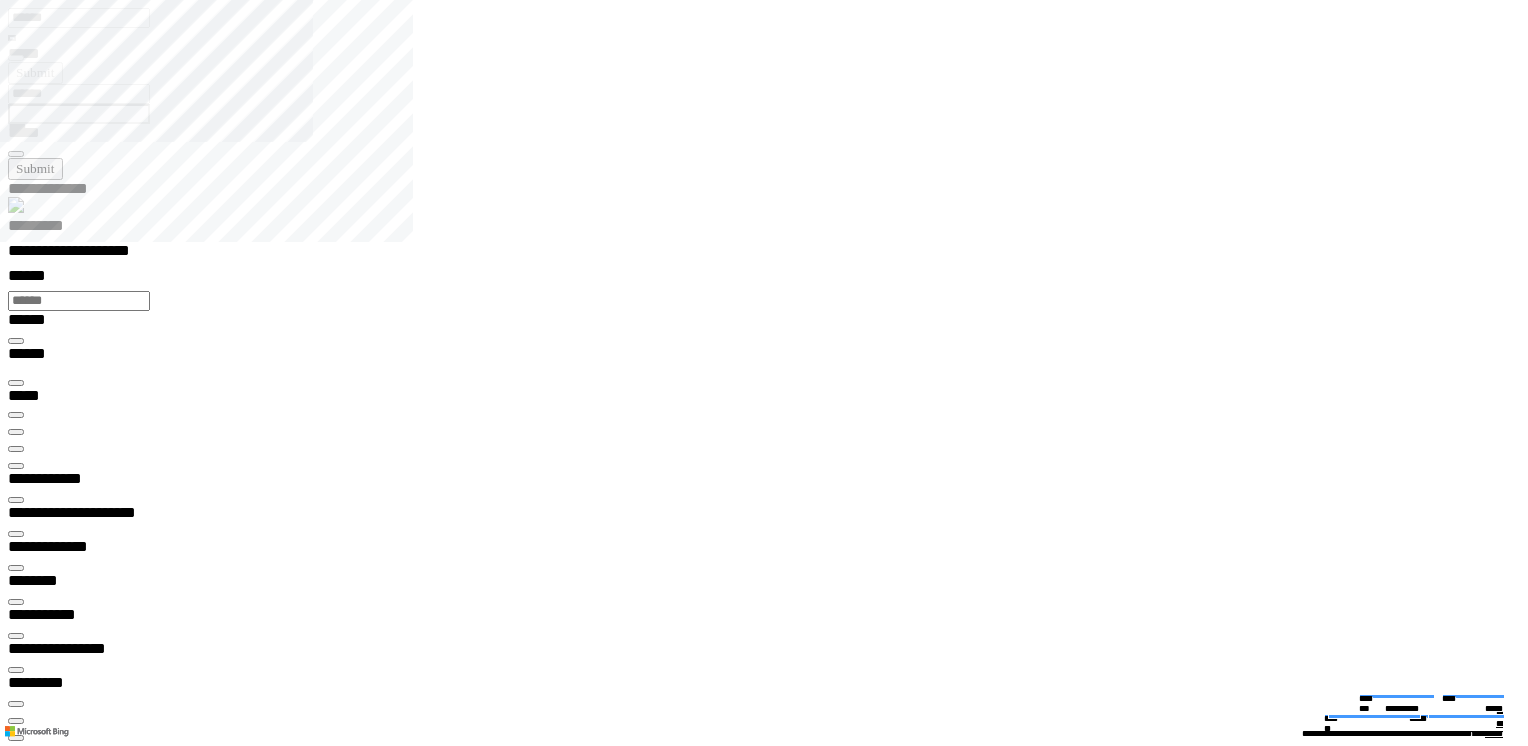 click at bounding box center [16, 34917] 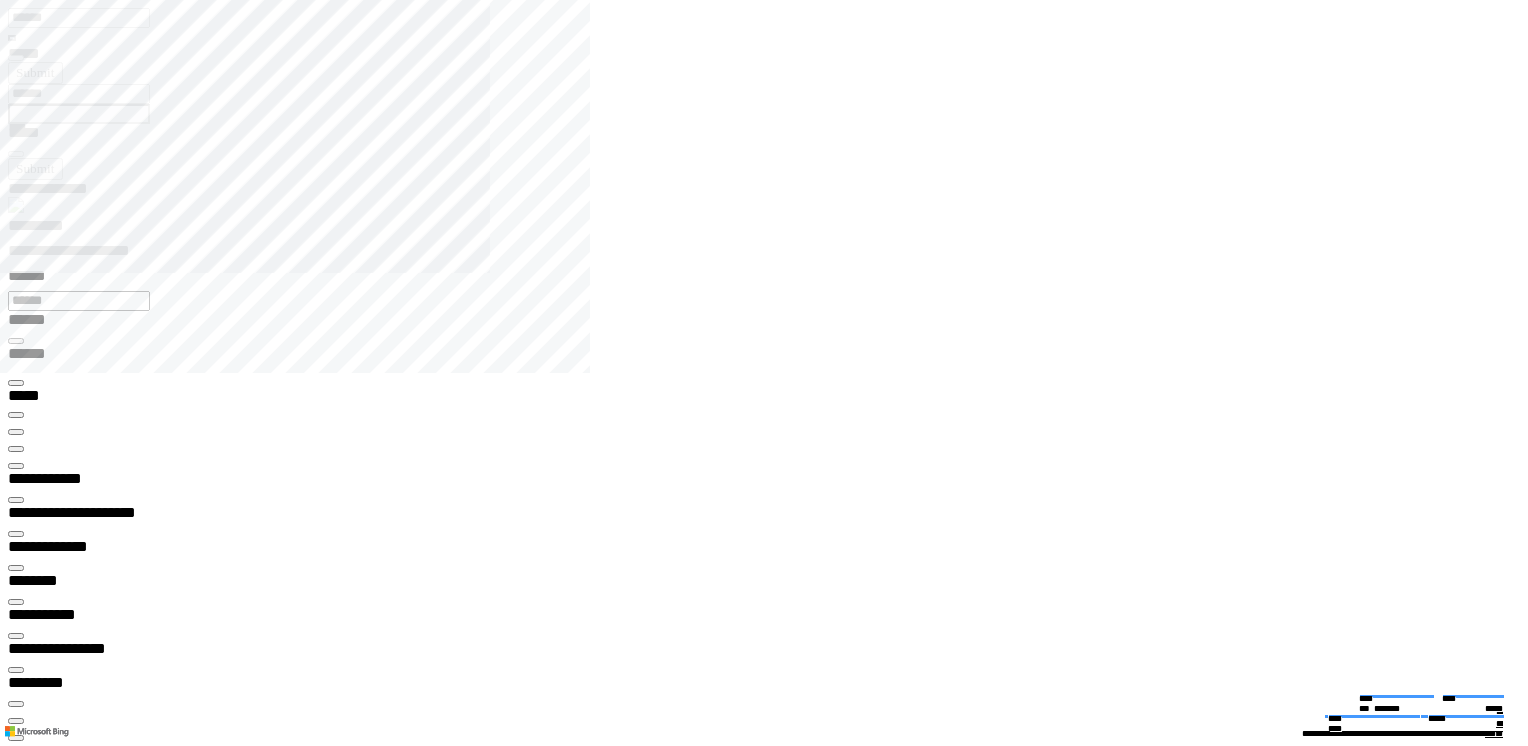 click 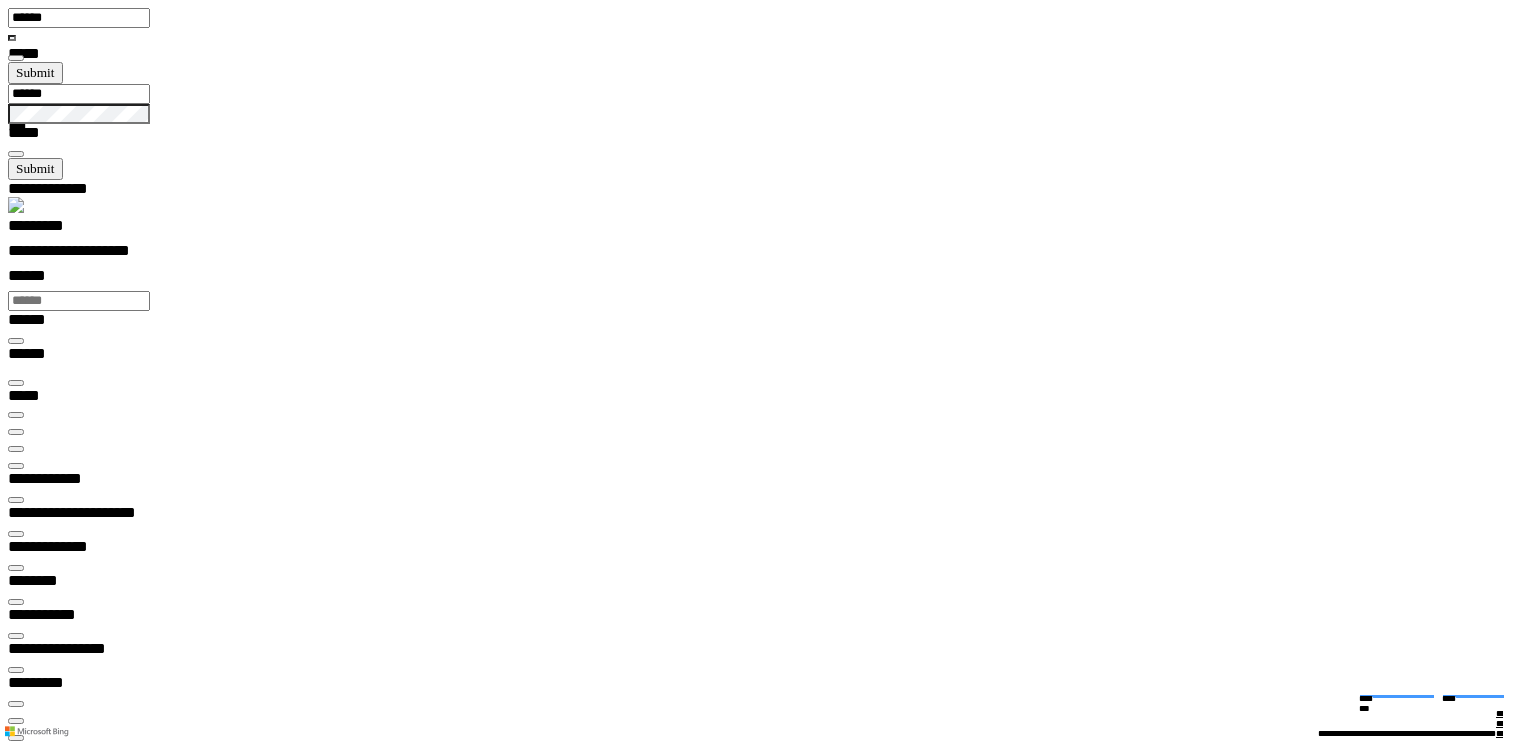 scroll, scrollTop: 99968, scrollLeft: 99876, axis: both 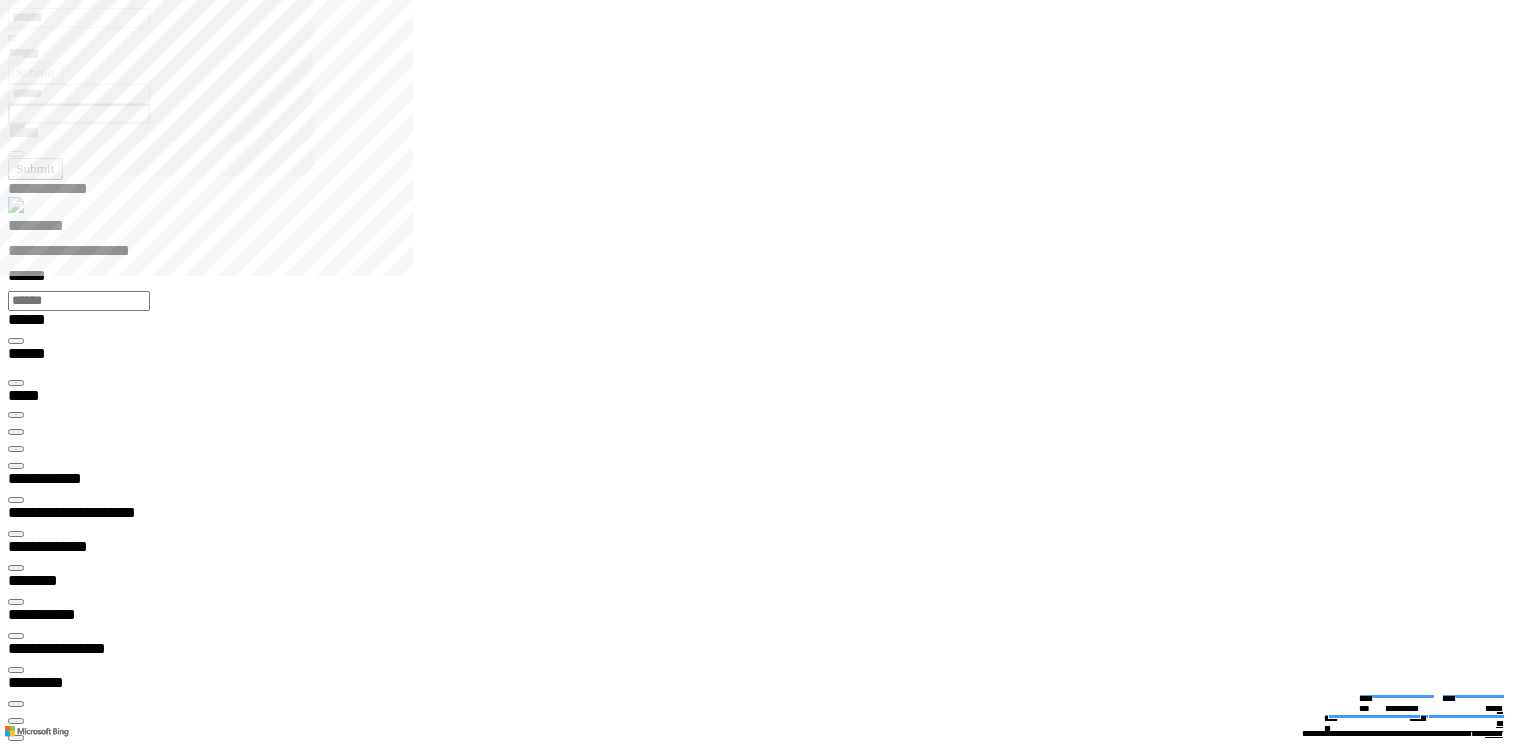 type on "*********" 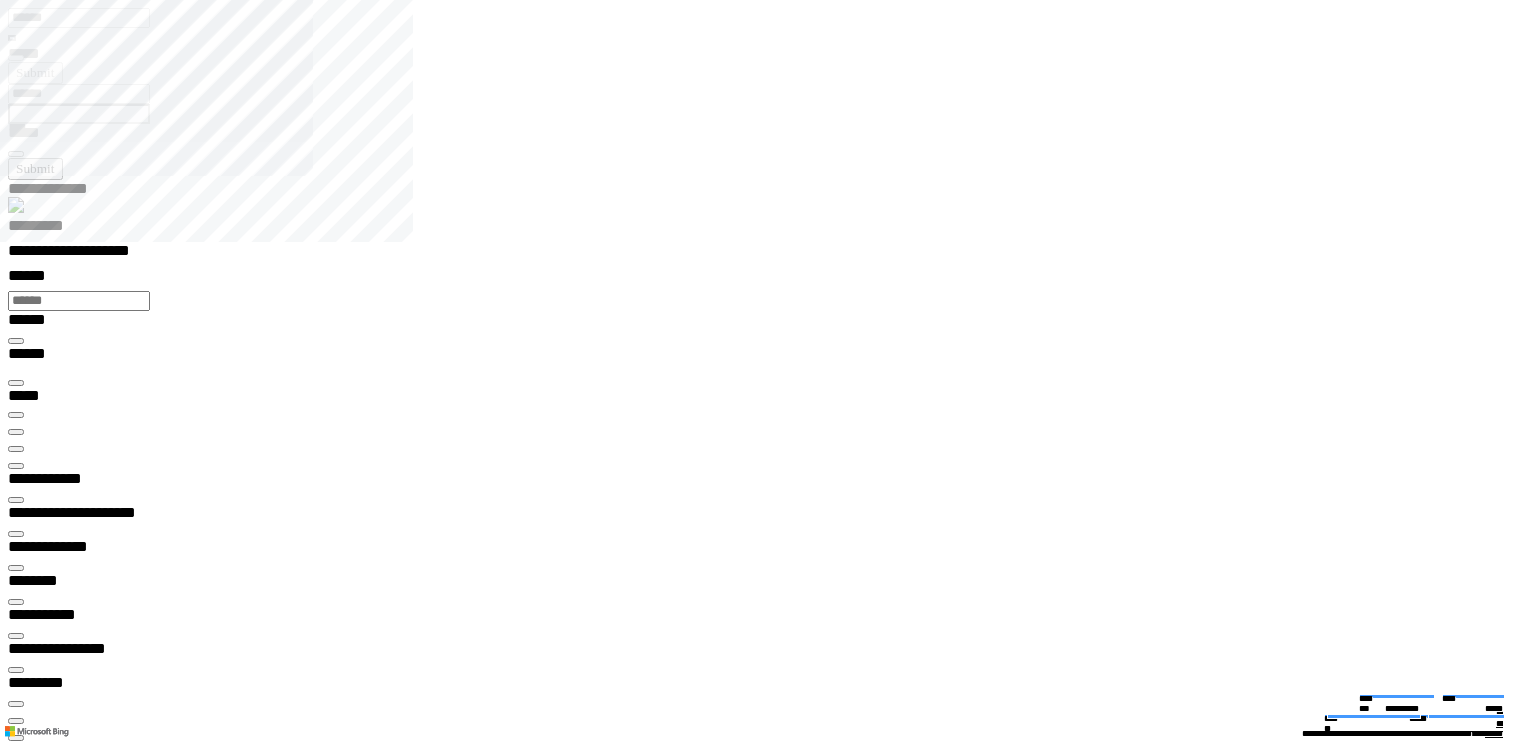 click on "******** **" at bounding box center (61, 38051) 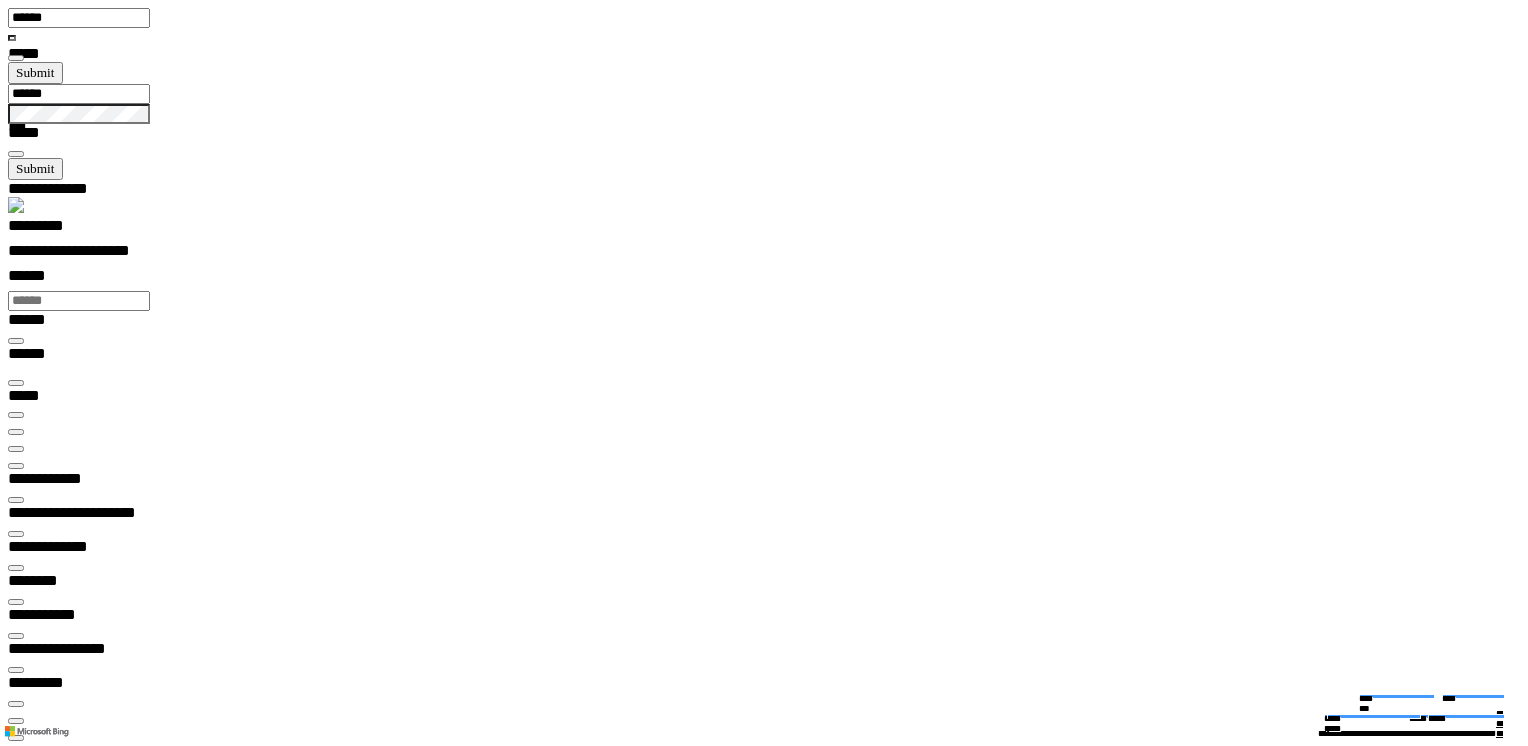 scroll, scrollTop: 253, scrollLeft: 0, axis: vertical 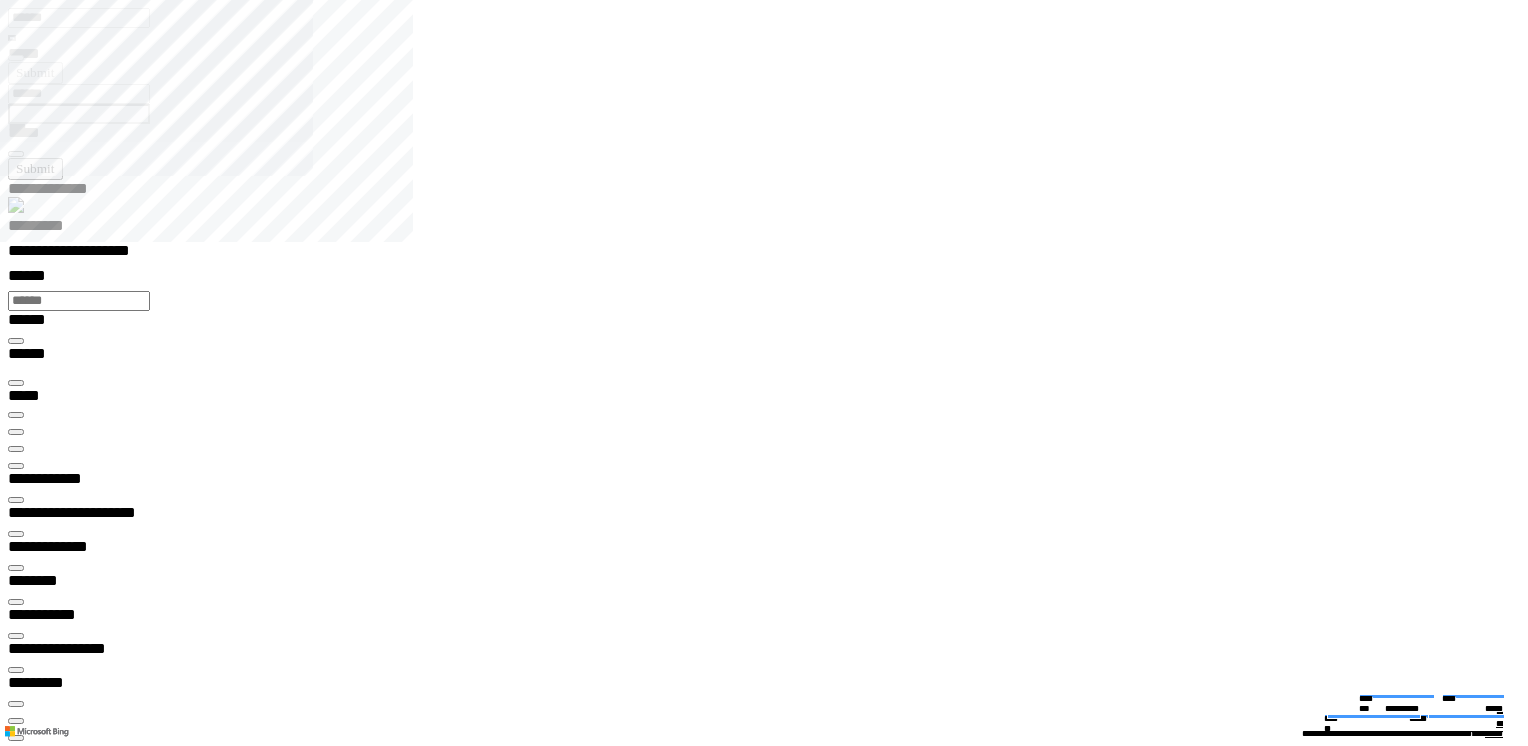 click at bounding box center (16, 34917) 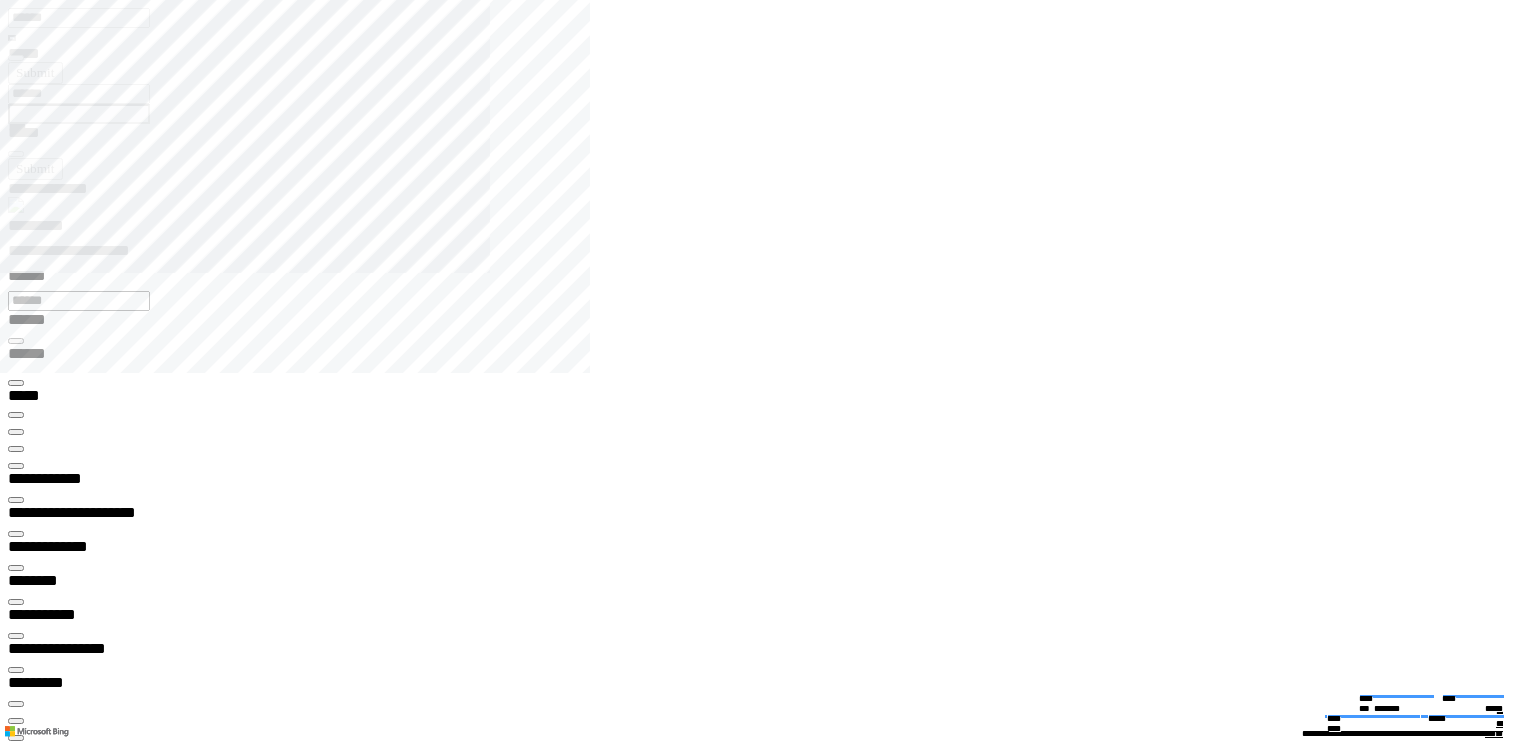 click at bounding box center (772, 27653) 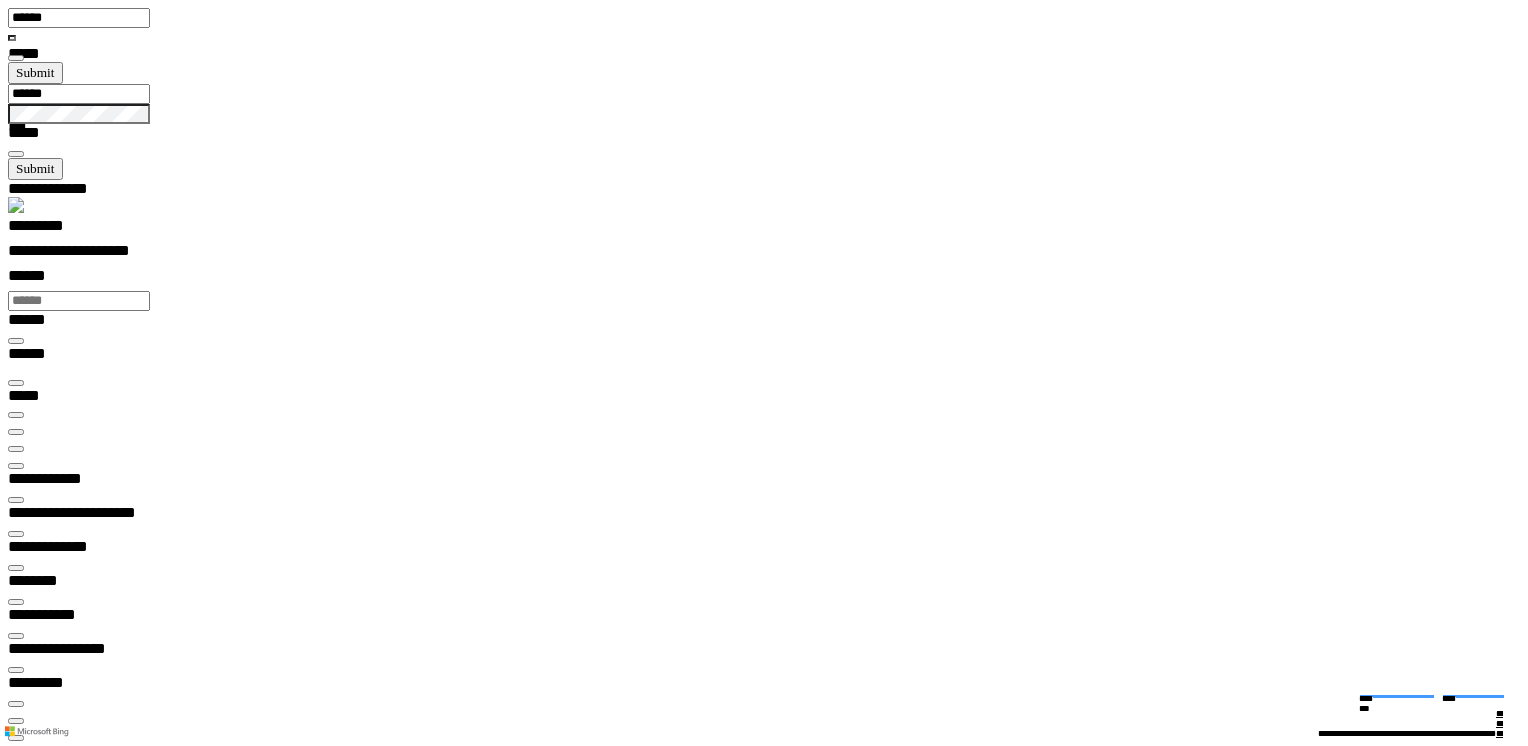 scroll, scrollTop: 99968, scrollLeft: 99876, axis: both 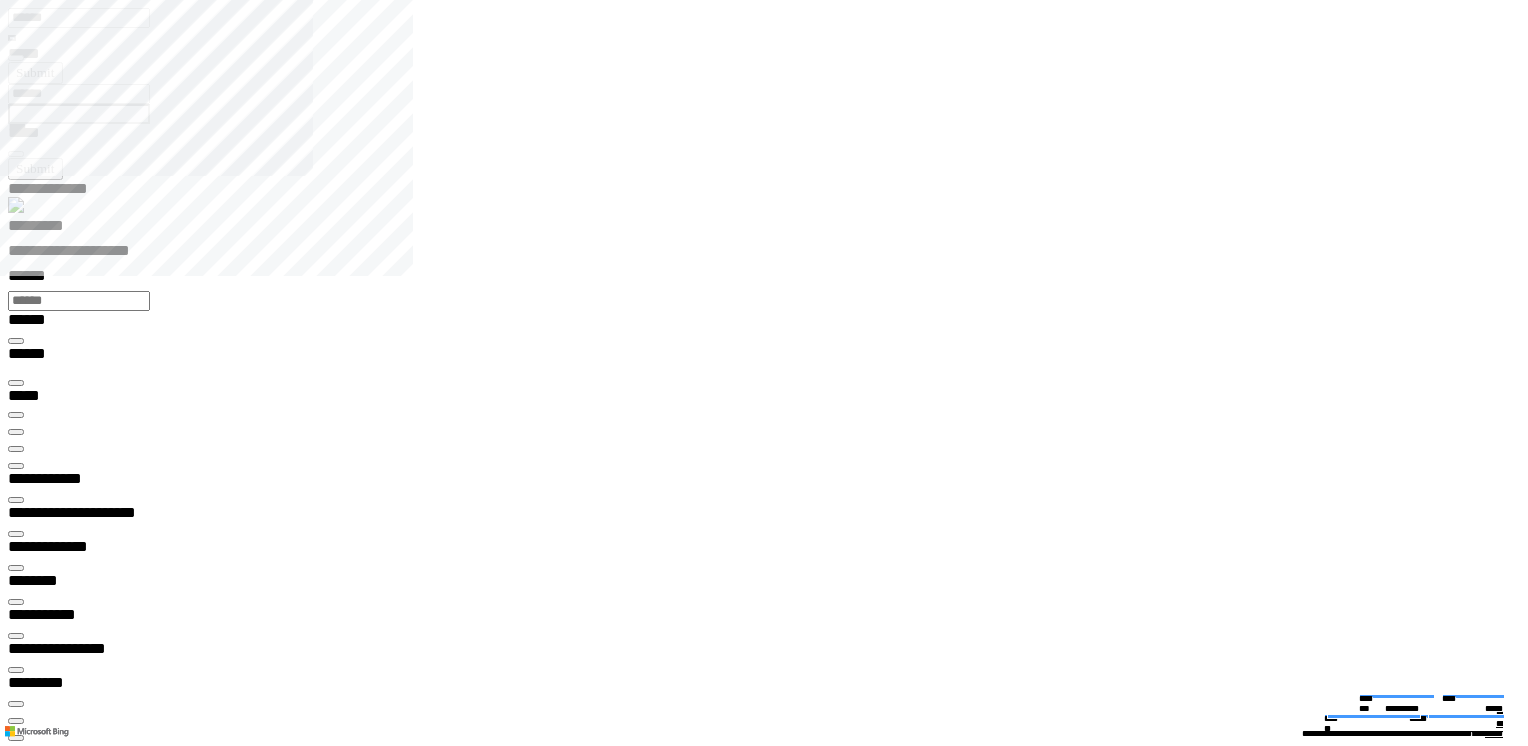 type on "*********" 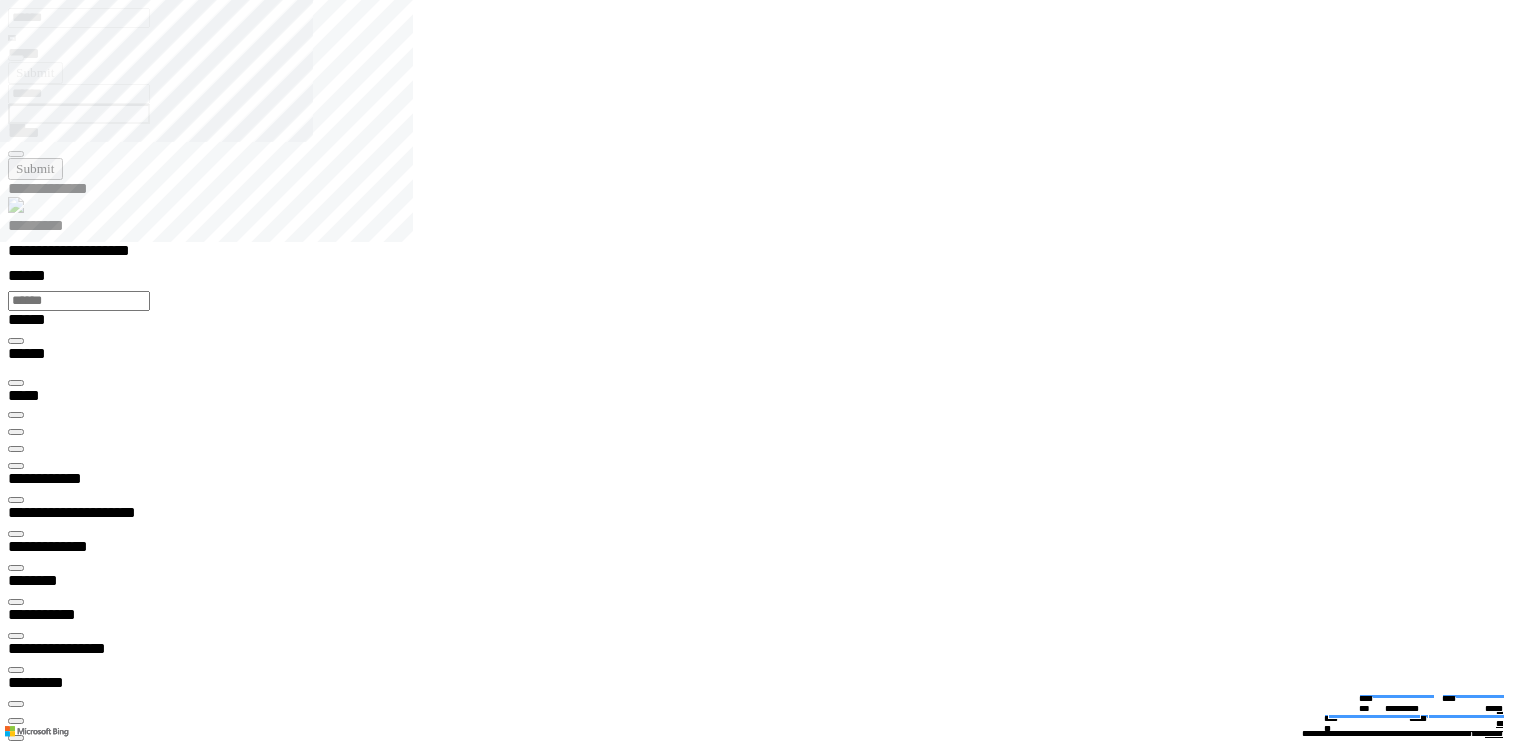 click on "******** *" at bounding box center (58, 36199) 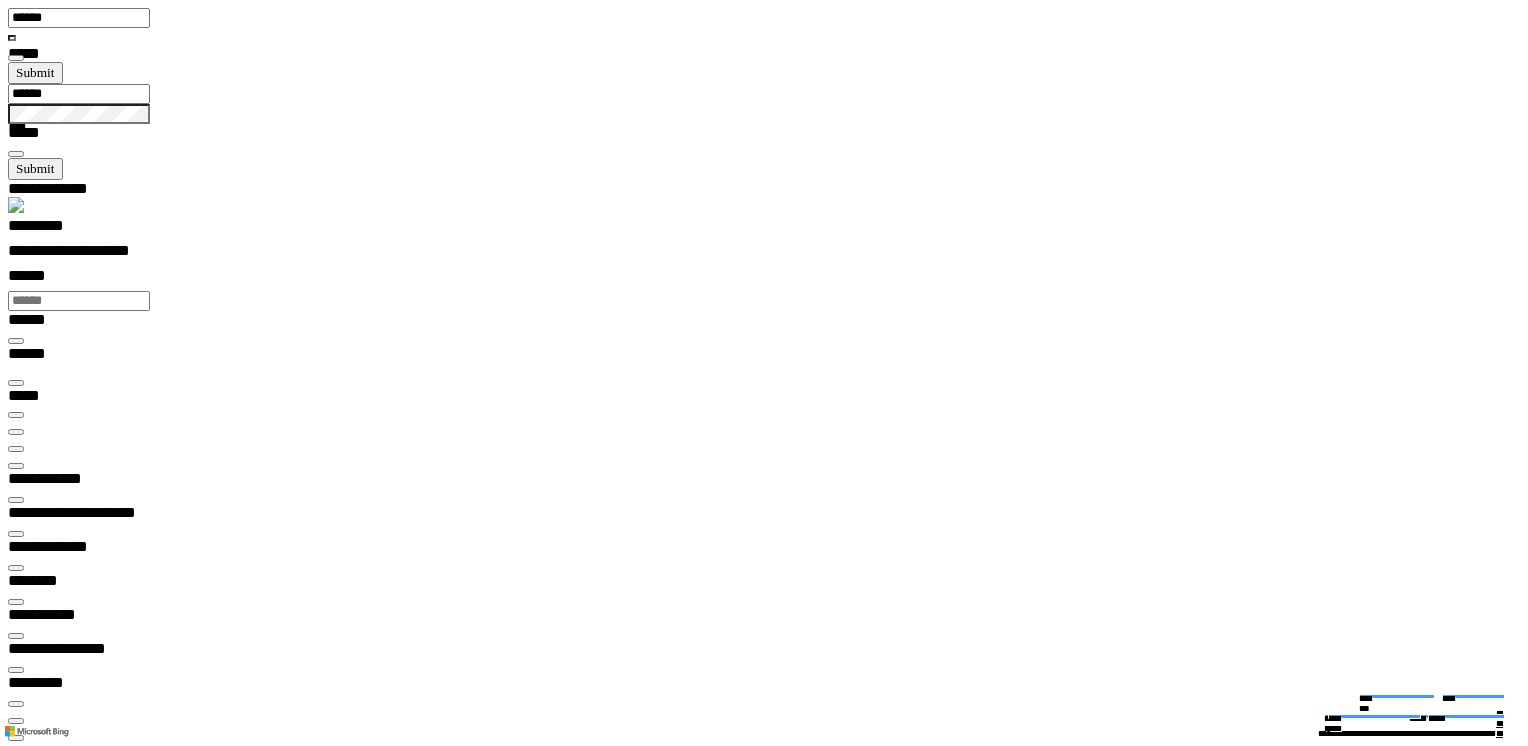 click on "******** *" at bounding box center [58, 44392] 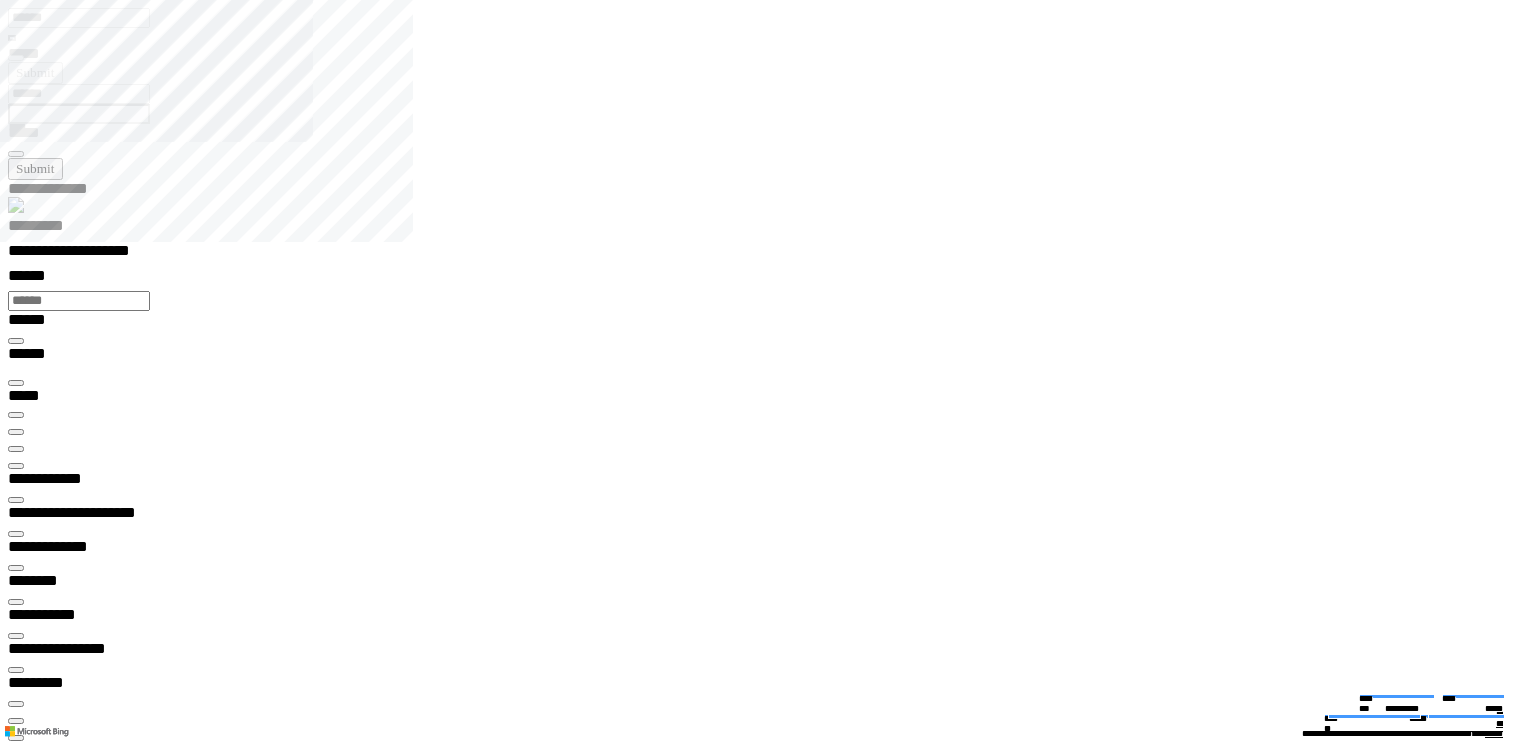 click at bounding box center (16, 33207) 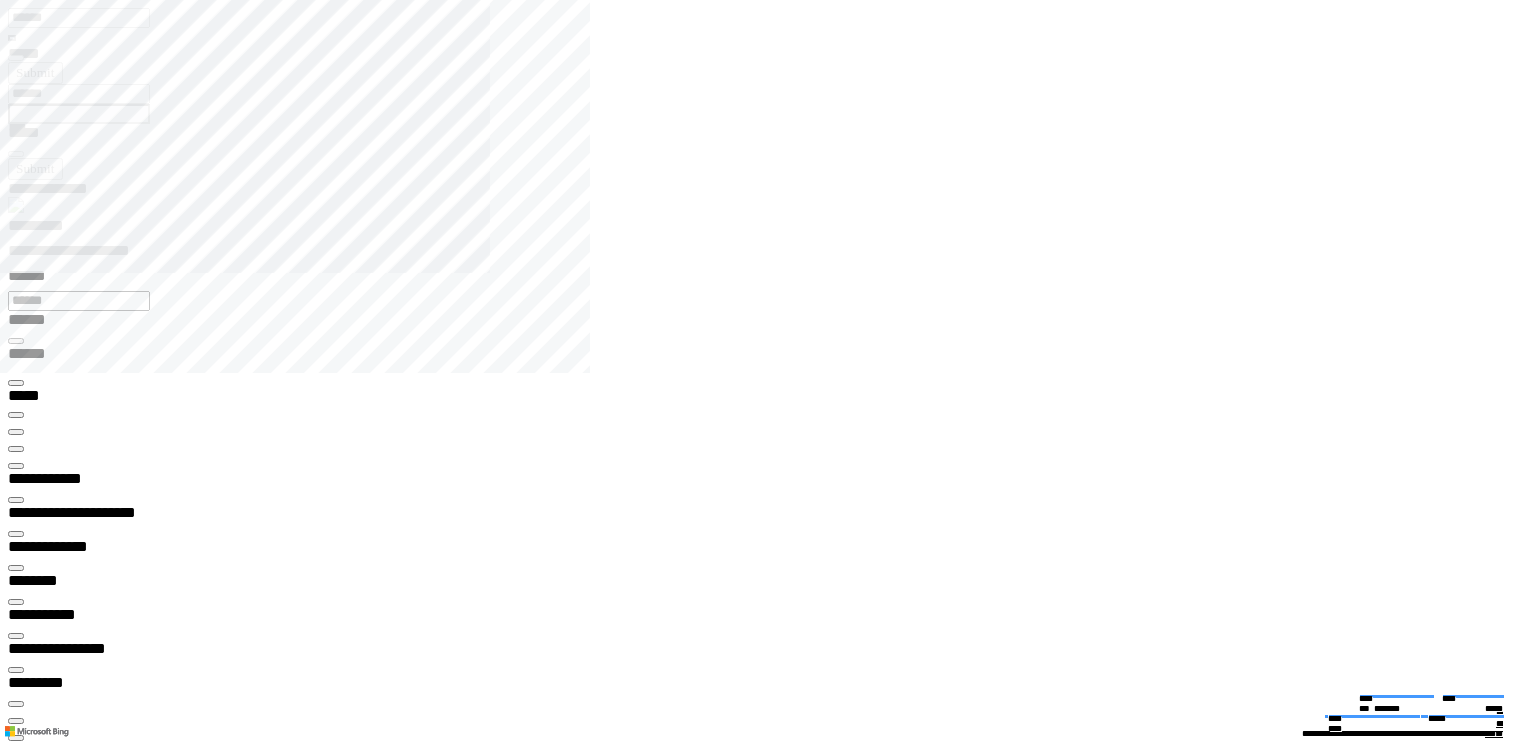 click 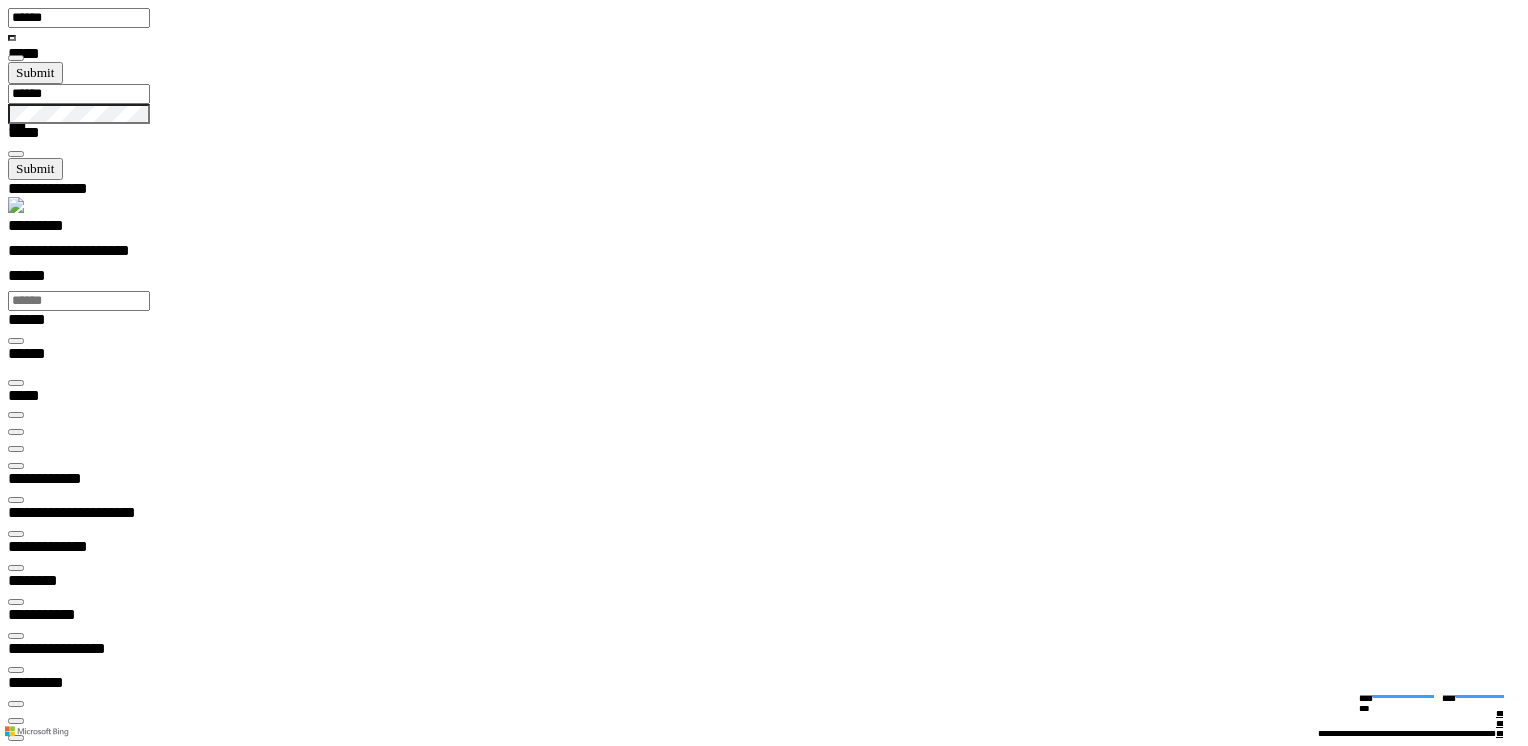 scroll, scrollTop: 99968, scrollLeft: 99876, axis: both 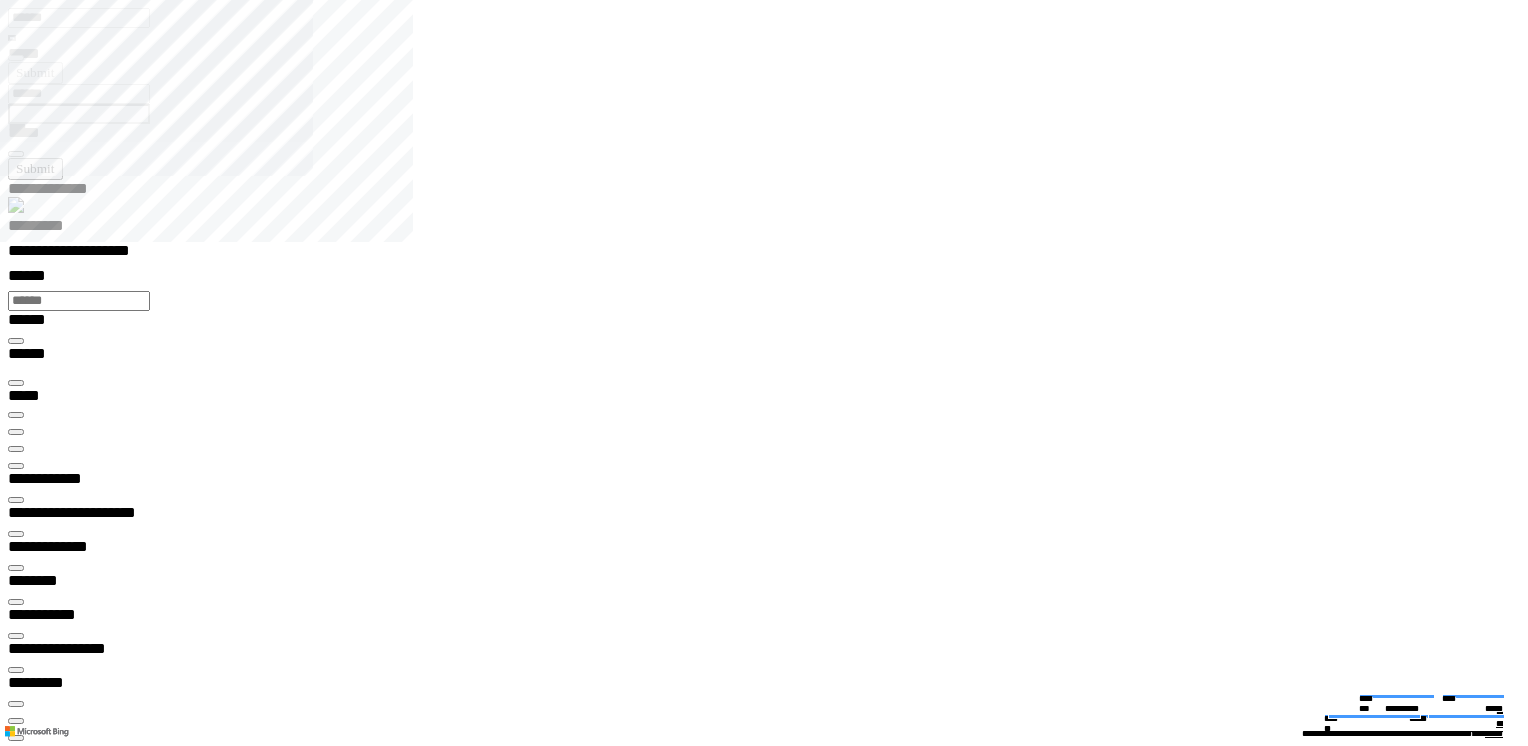 type on "*********" 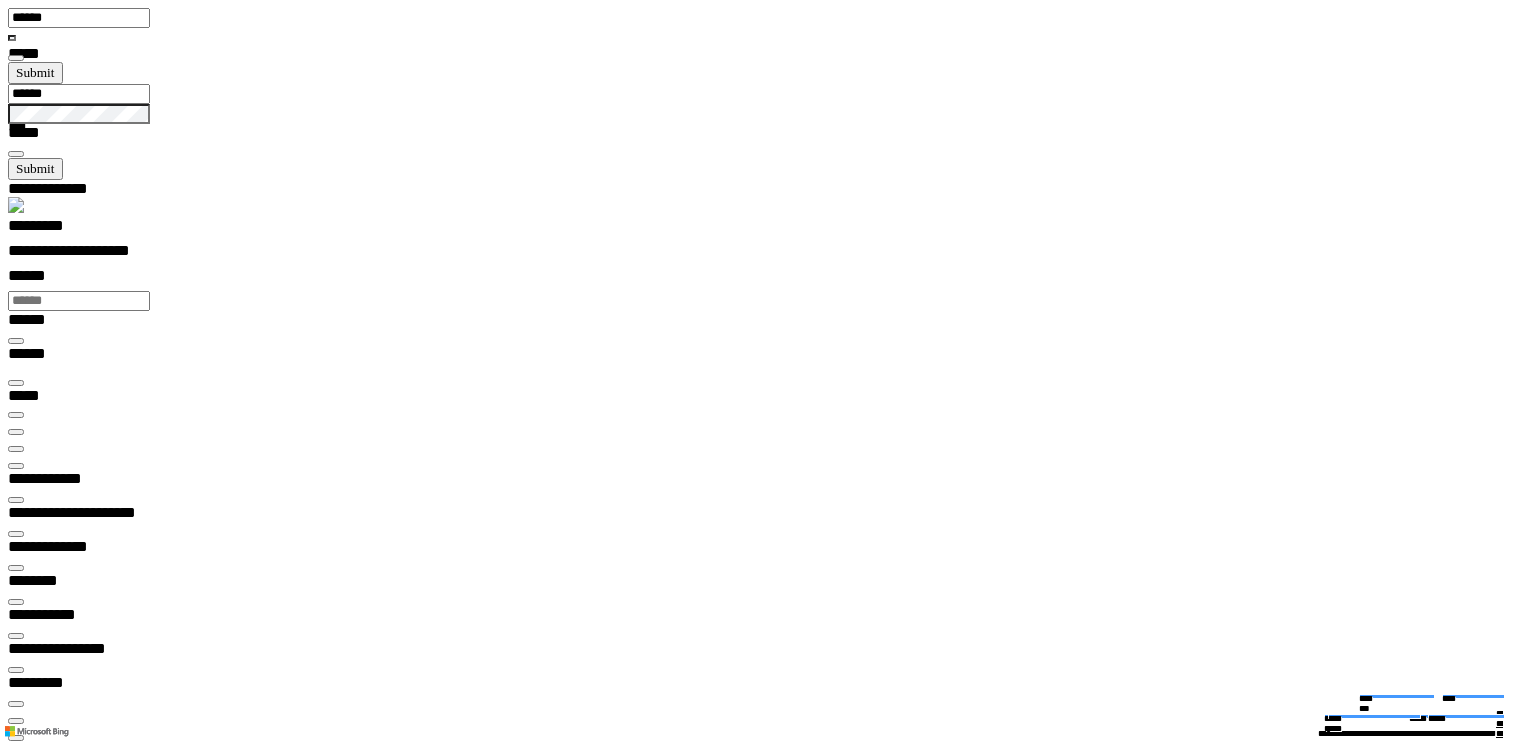 scroll, scrollTop: 308, scrollLeft: 0, axis: vertical 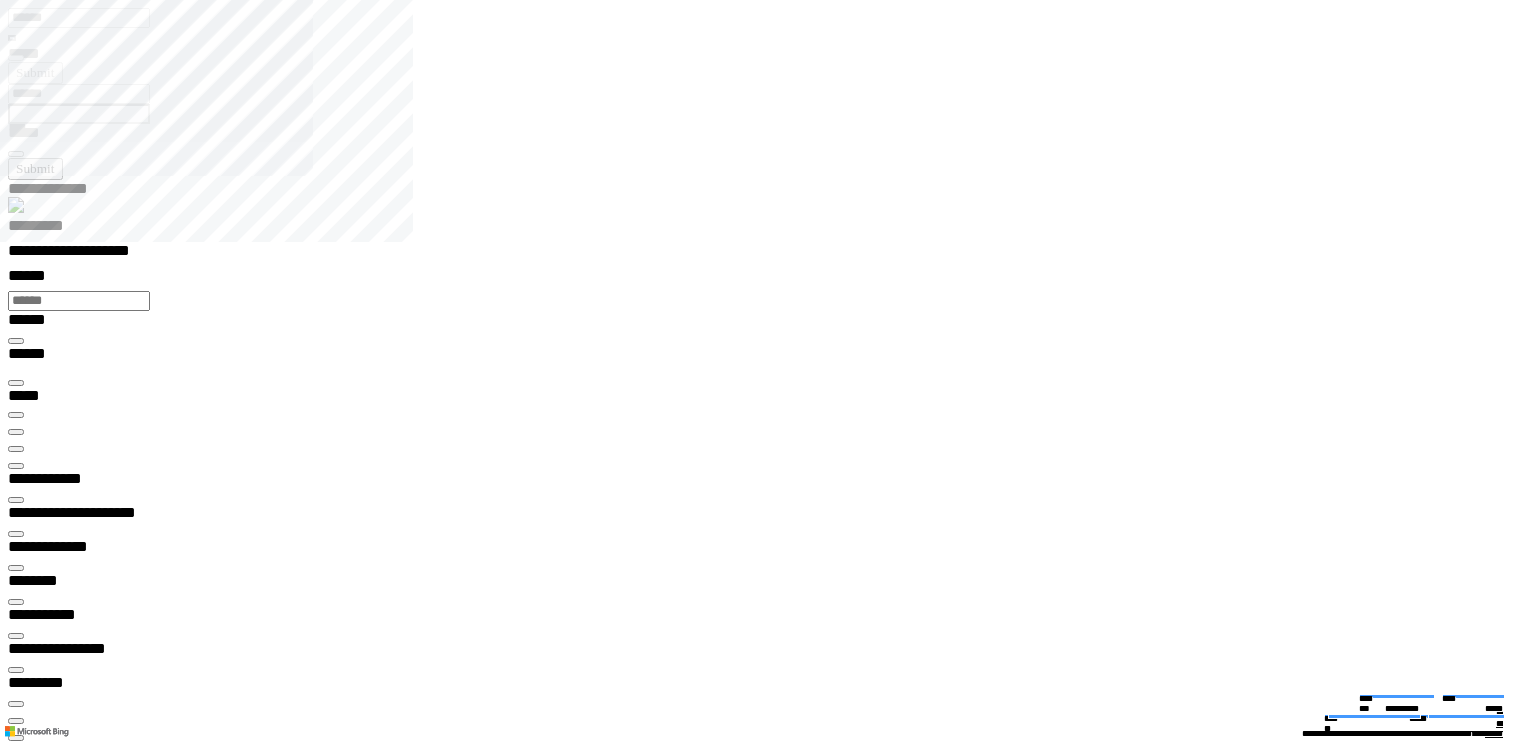 click at bounding box center [16, 33207] 